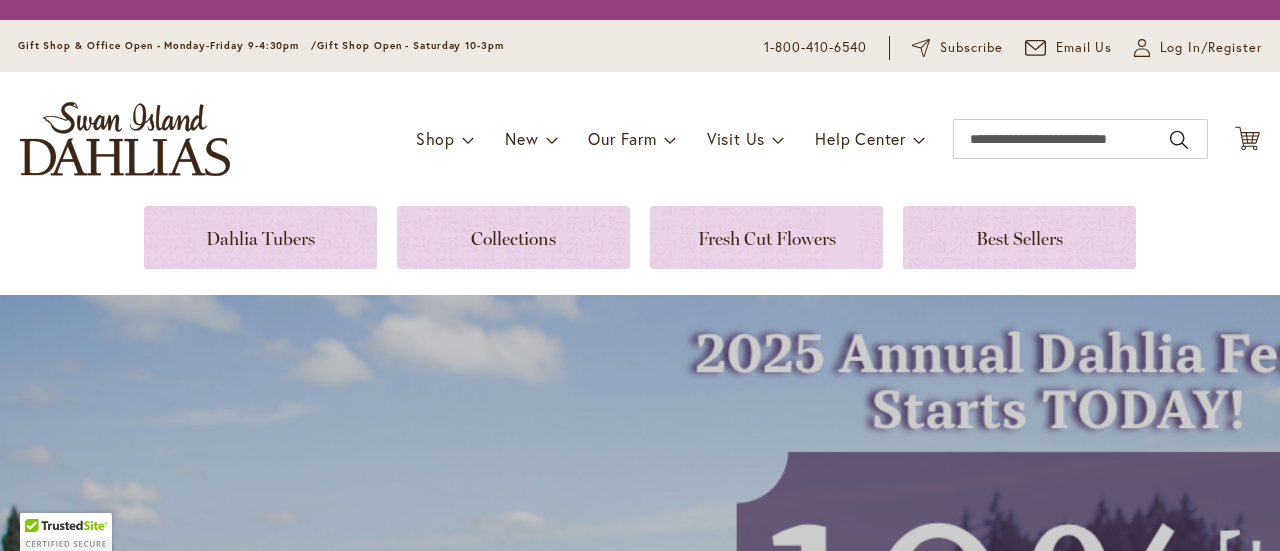 scroll, scrollTop: 0, scrollLeft: 0, axis: both 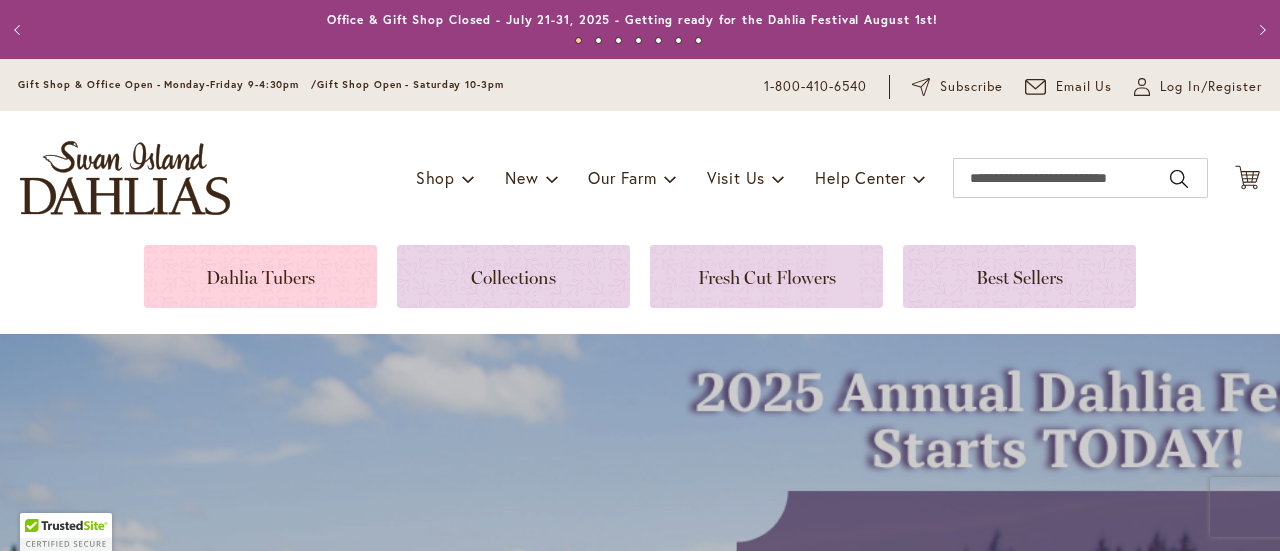 click at bounding box center (260, 276) 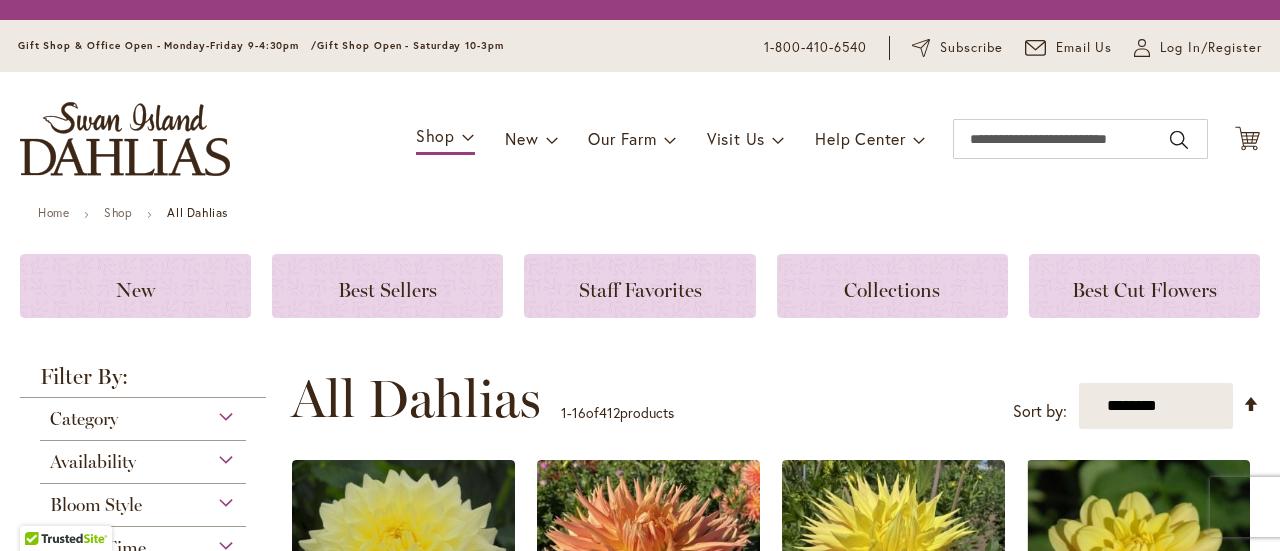 scroll, scrollTop: 0, scrollLeft: 0, axis: both 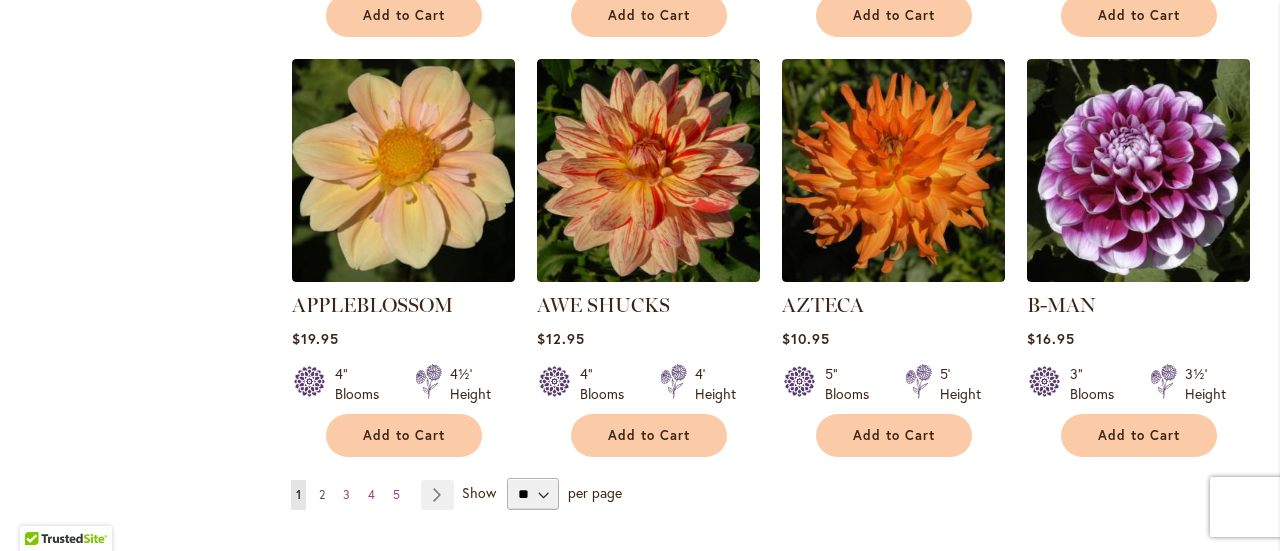 click on "Page
2" at bounding box center [322, 495] 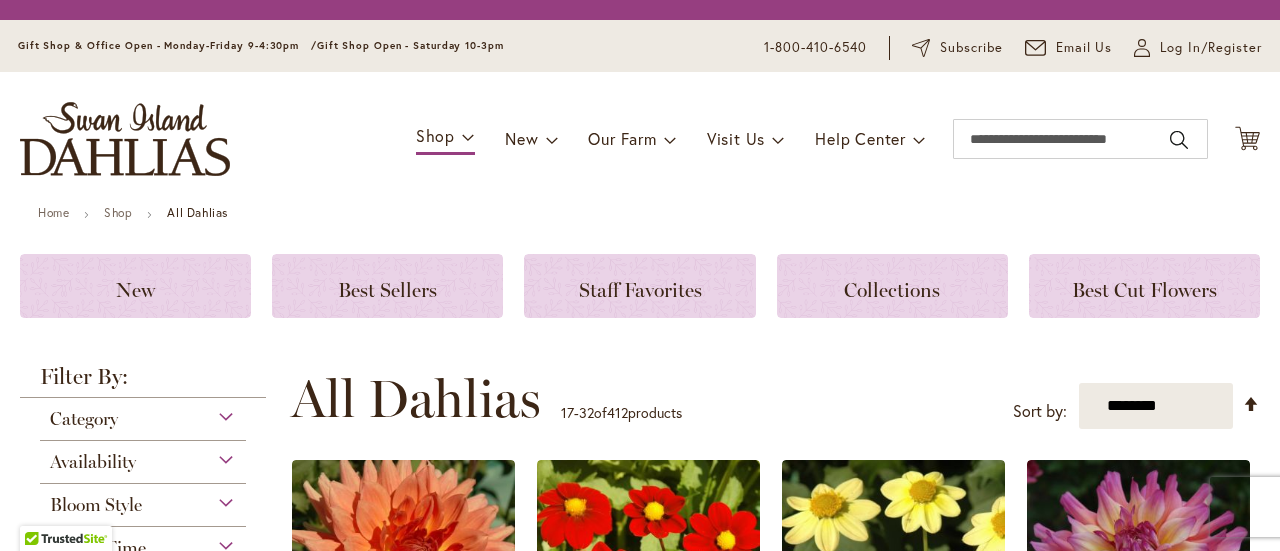 scroll, scrollTop: 0, scrollLeft: 0, axis: both 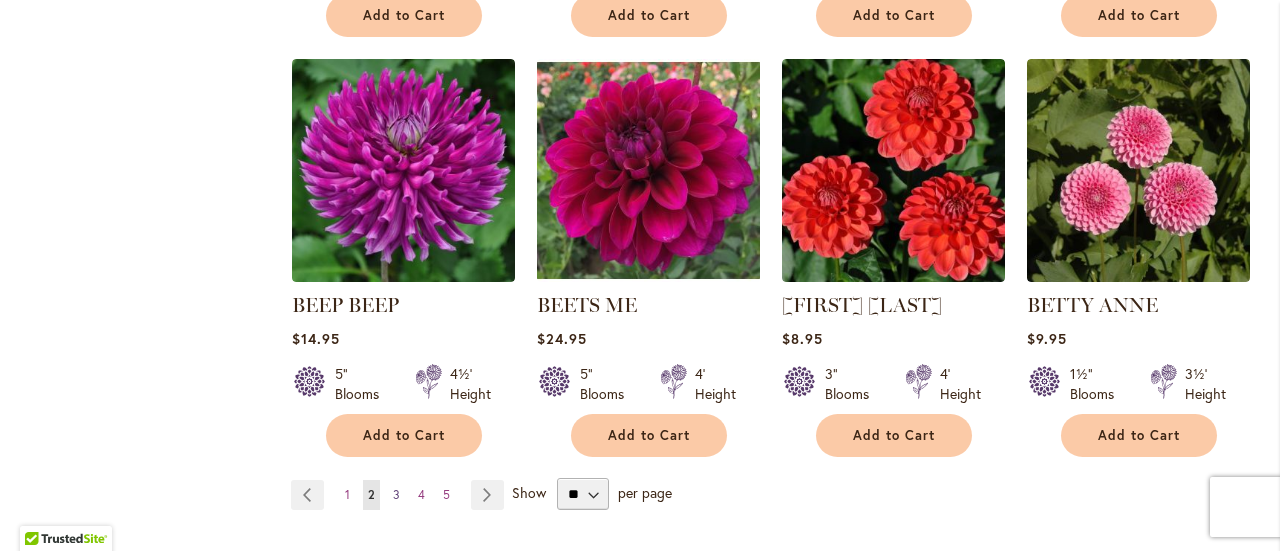 click on "3" at bounding box center [396, 494] 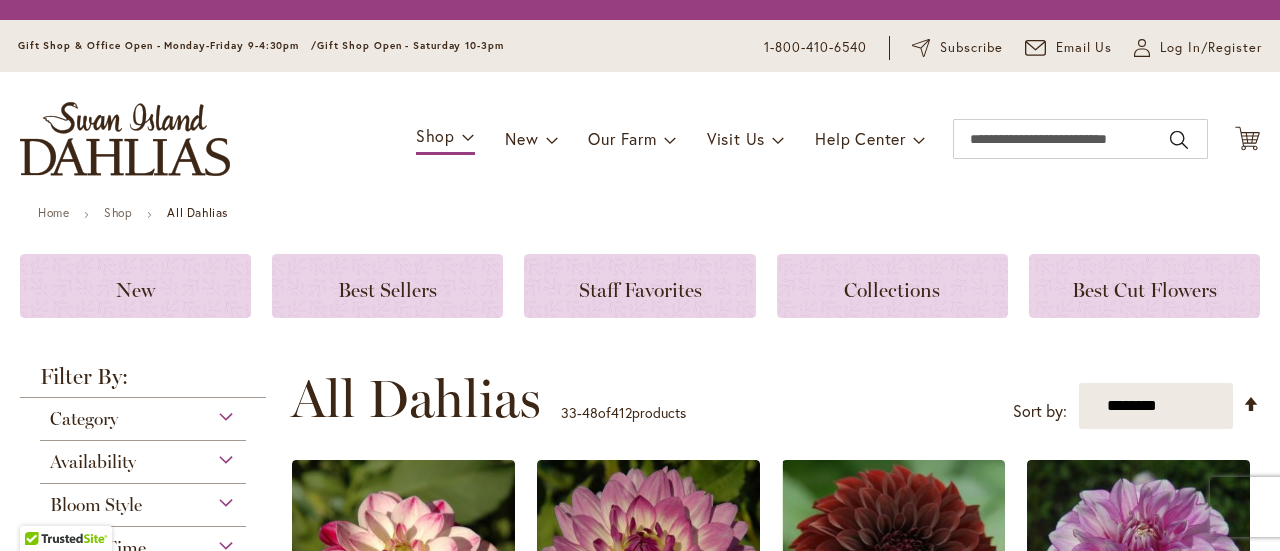 scroll, scrollTop: 0, scrollLeft: 0, axis: both 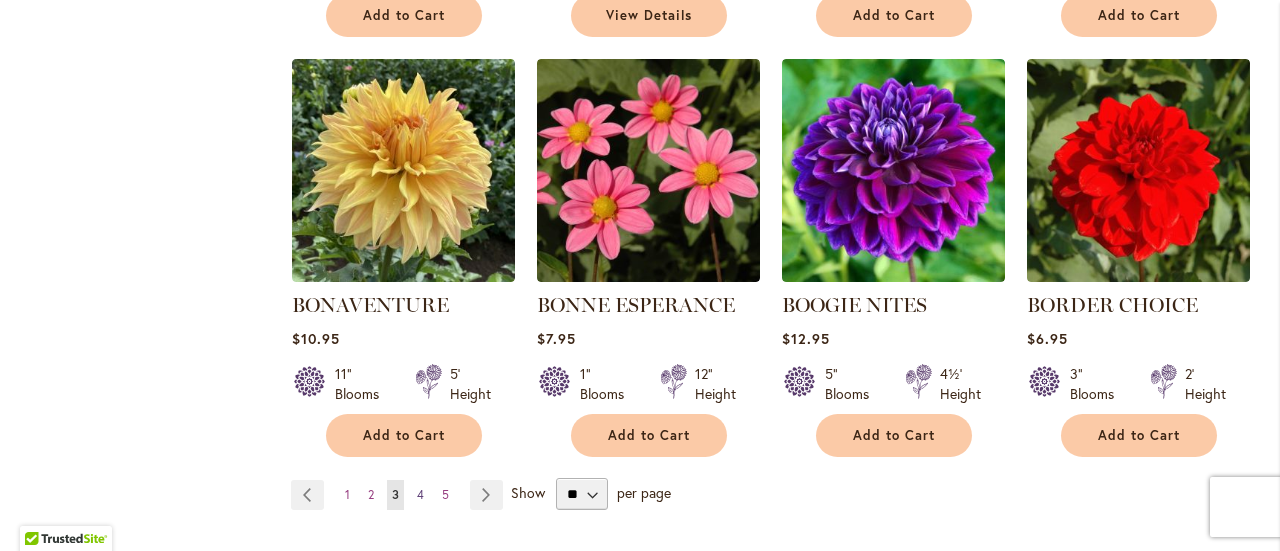 click on "4" at bounding box center (420, 494) 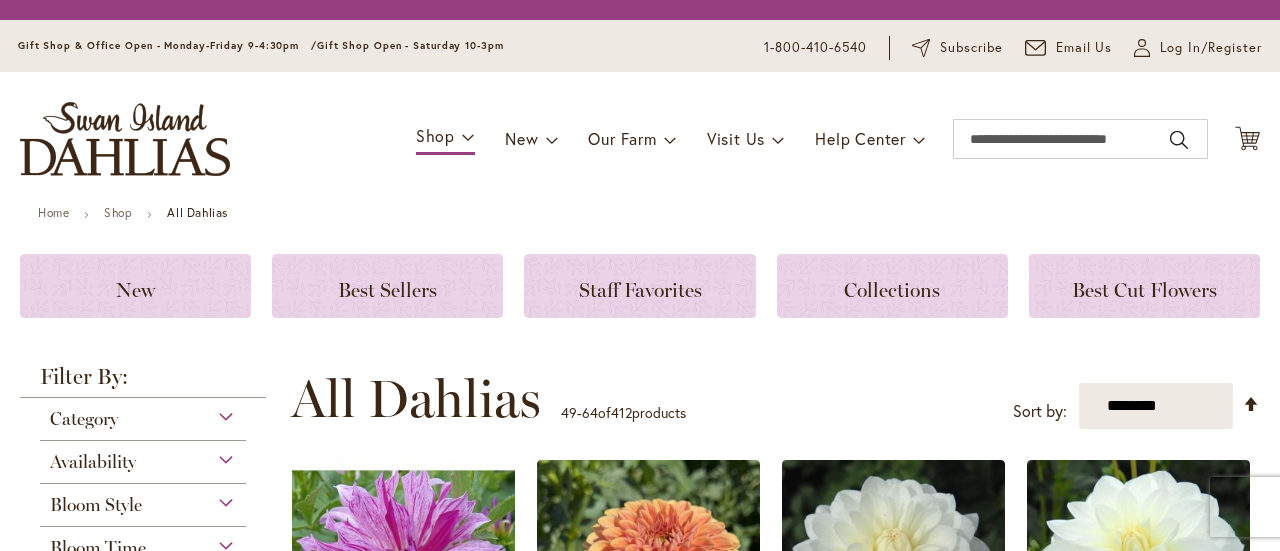 scroll, scrollTop: 0, scrollLeft: 0, axis: both 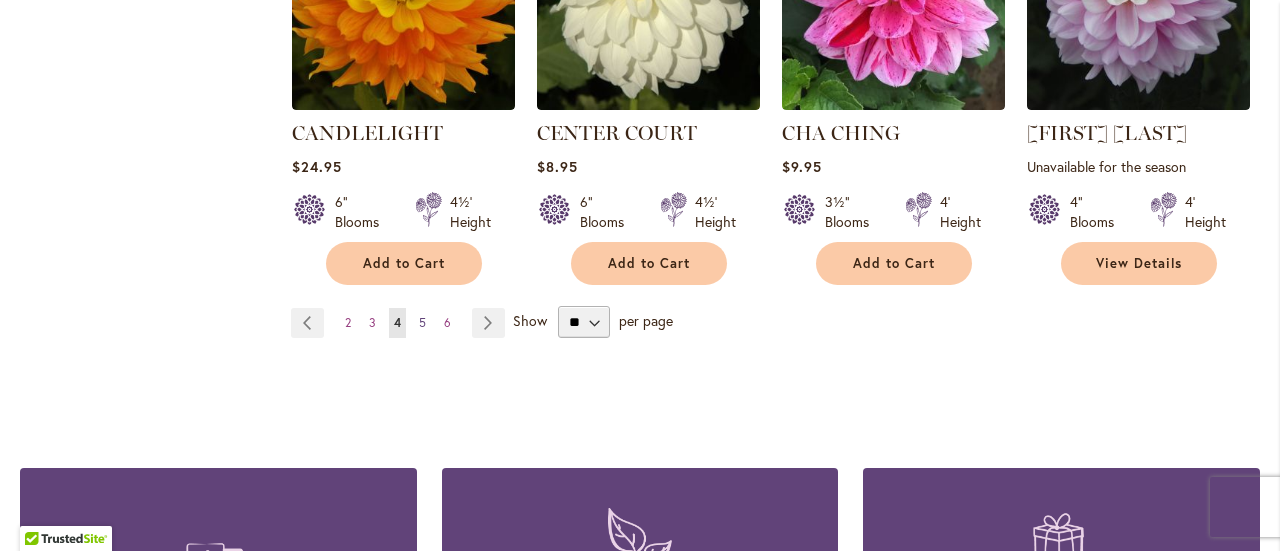 click on "5" at bounding box center (422, 322) 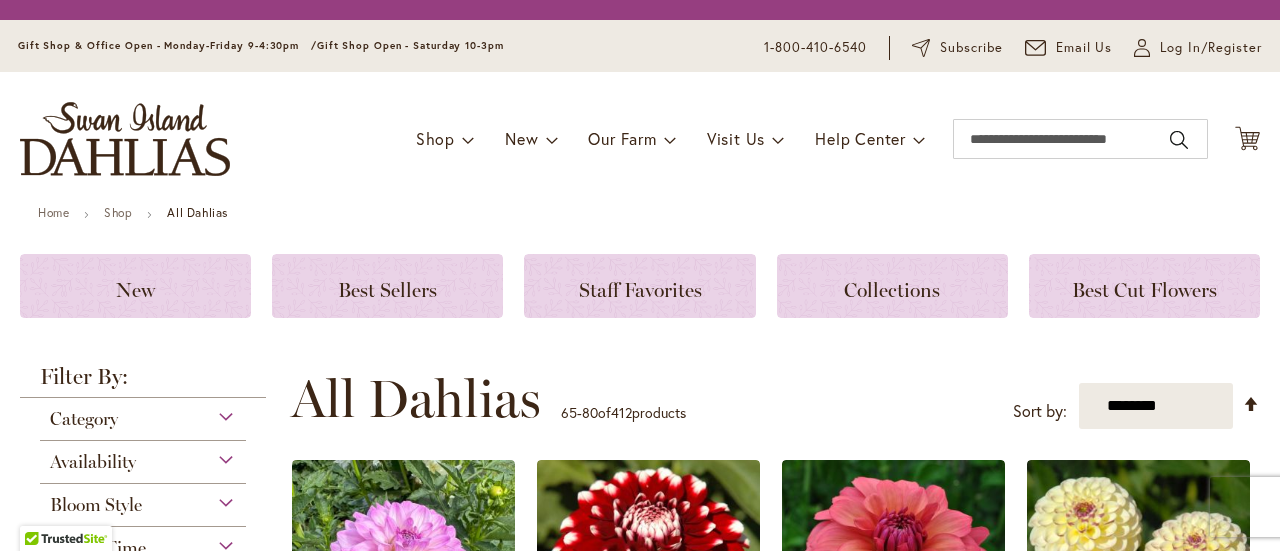 scroll, scrollTop: 0, scrollLeft: 0, axis: both 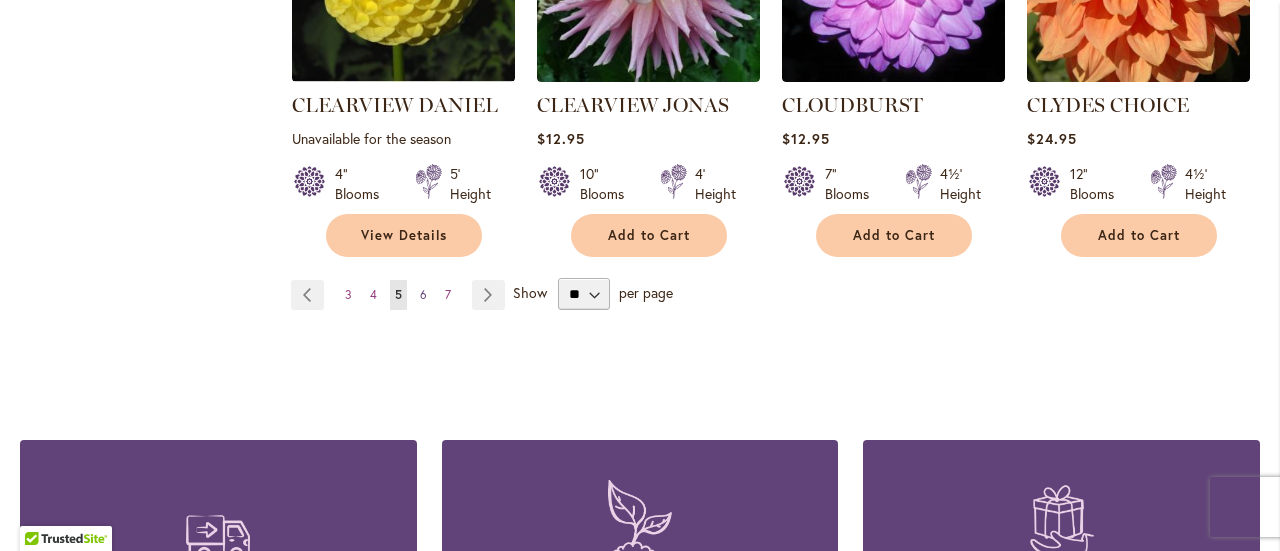 click on "6" at bounding box center [423, 294] 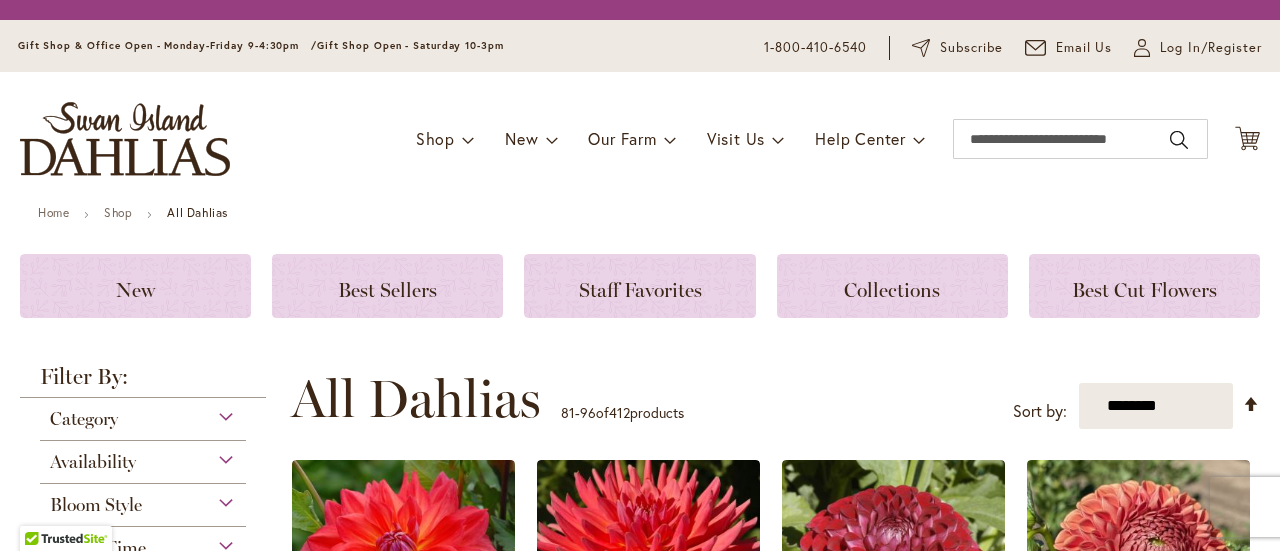 scroll, scrollTop: 0, scrollLeft: 0, axis: both 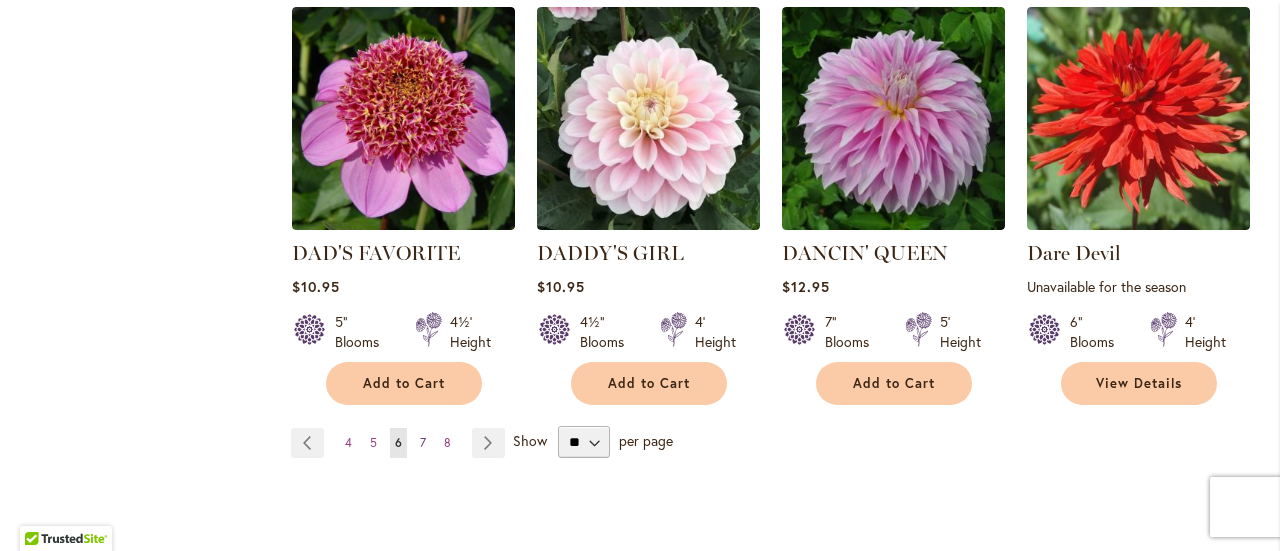 click on "7" at bounding box center (423, 442) 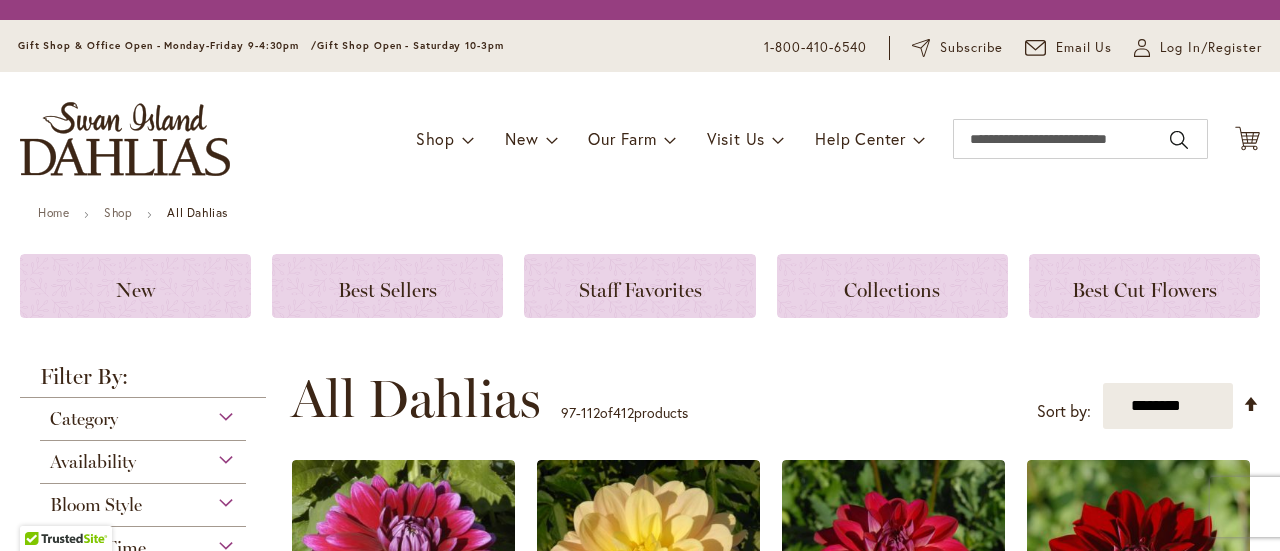 scroll, scrollTop: 0, scrollLeft: 0, axis: both 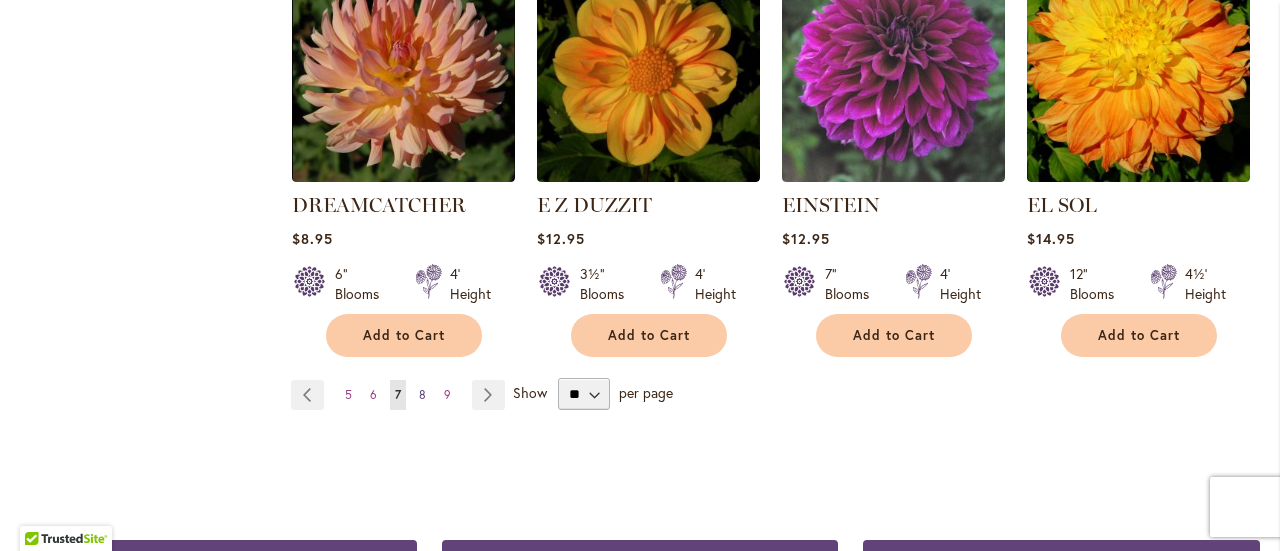 click on "8" at bounding box center [422, 394] 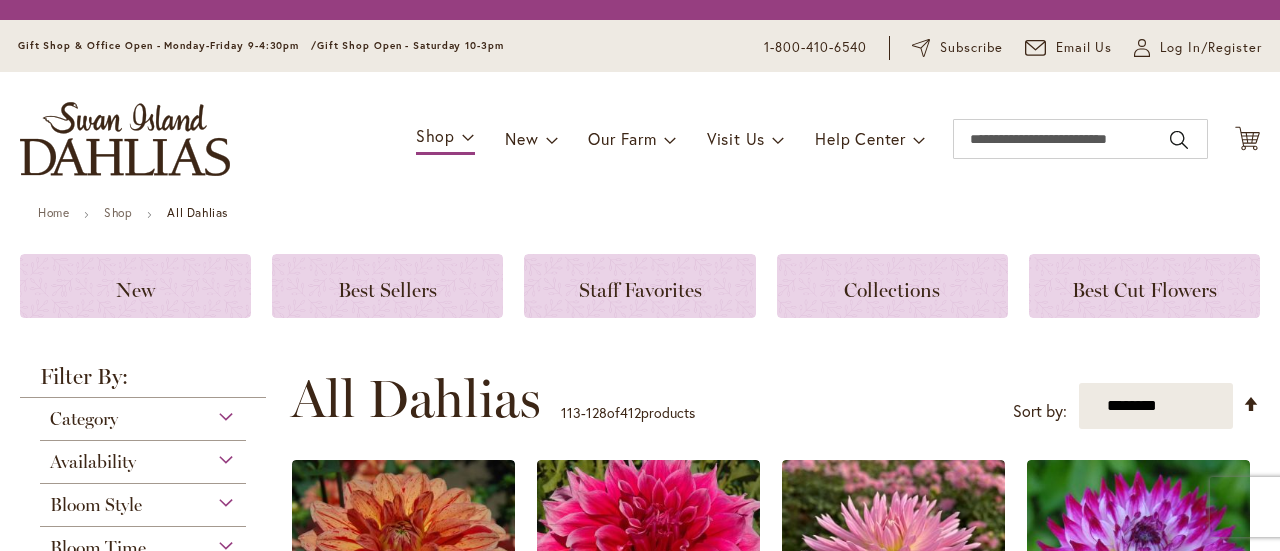 scroll, scrollTop: 0, scrollLeft: 0, axis: both 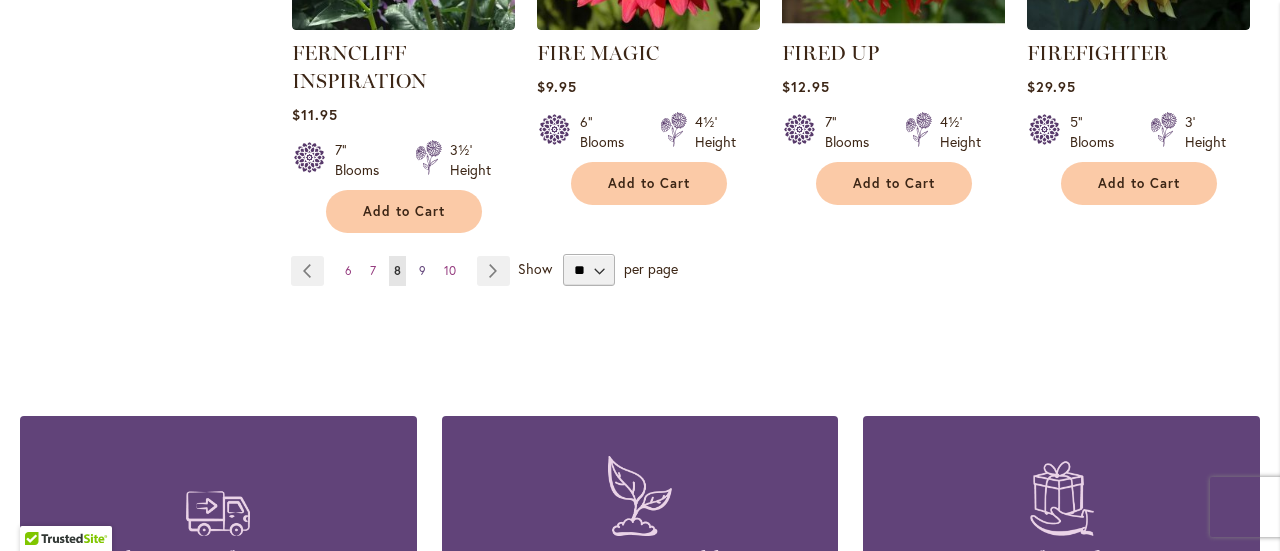 click on "9" at bounding box center (422, 270) 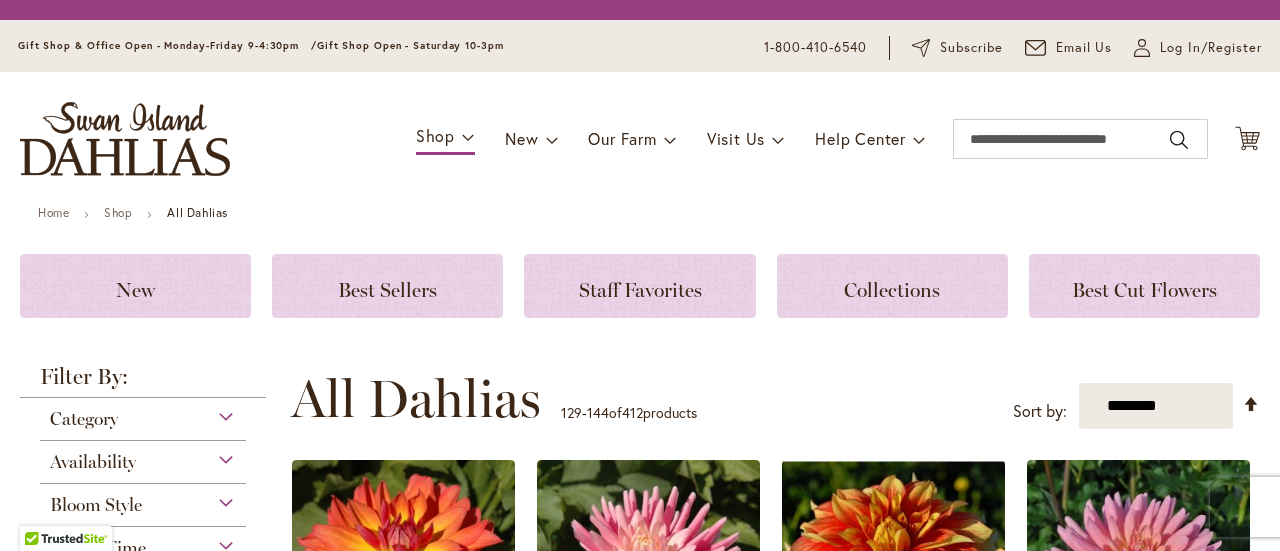 scroll, scrollTop: 0, scrollLeft: 0, axis: both 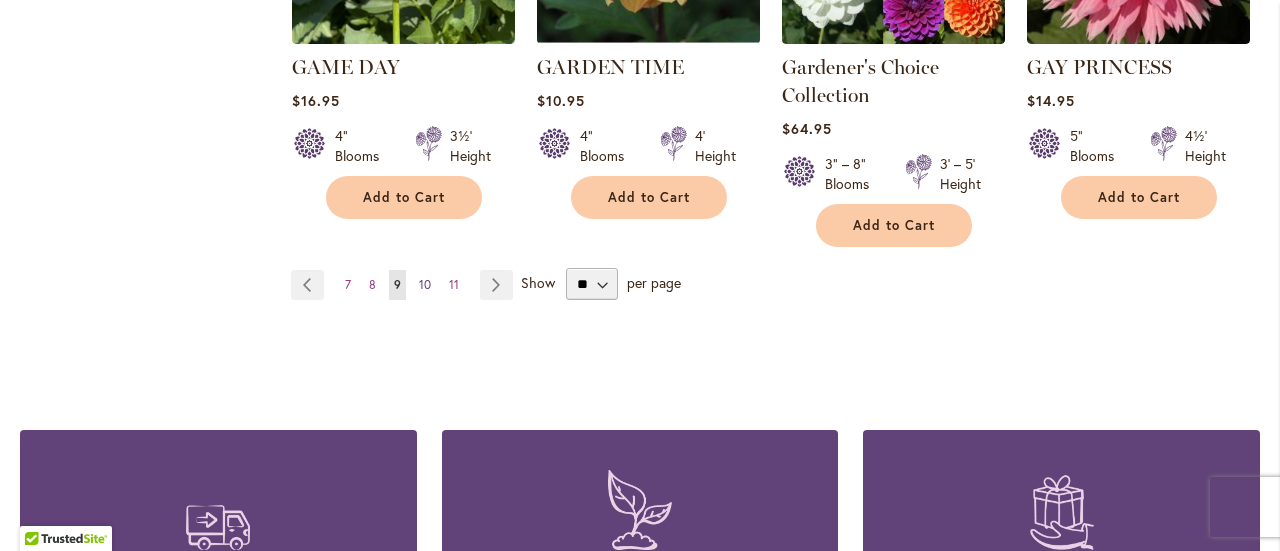 click on "10" at bounding box center (425, 284) 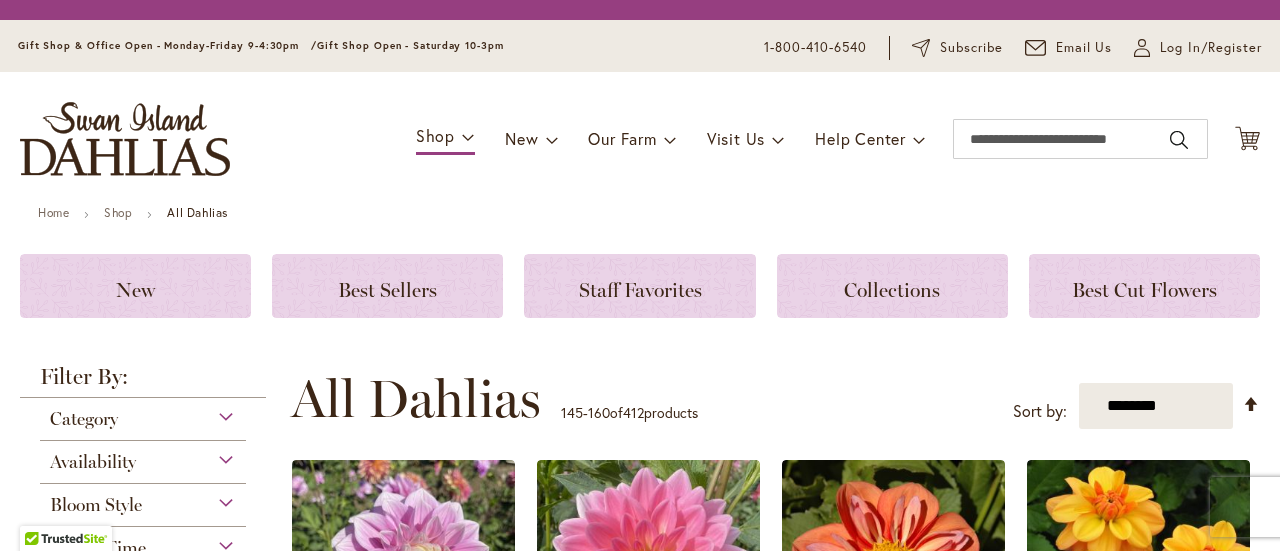 scroll, scrollTop: 0, scrollLeft: 0, axis: both 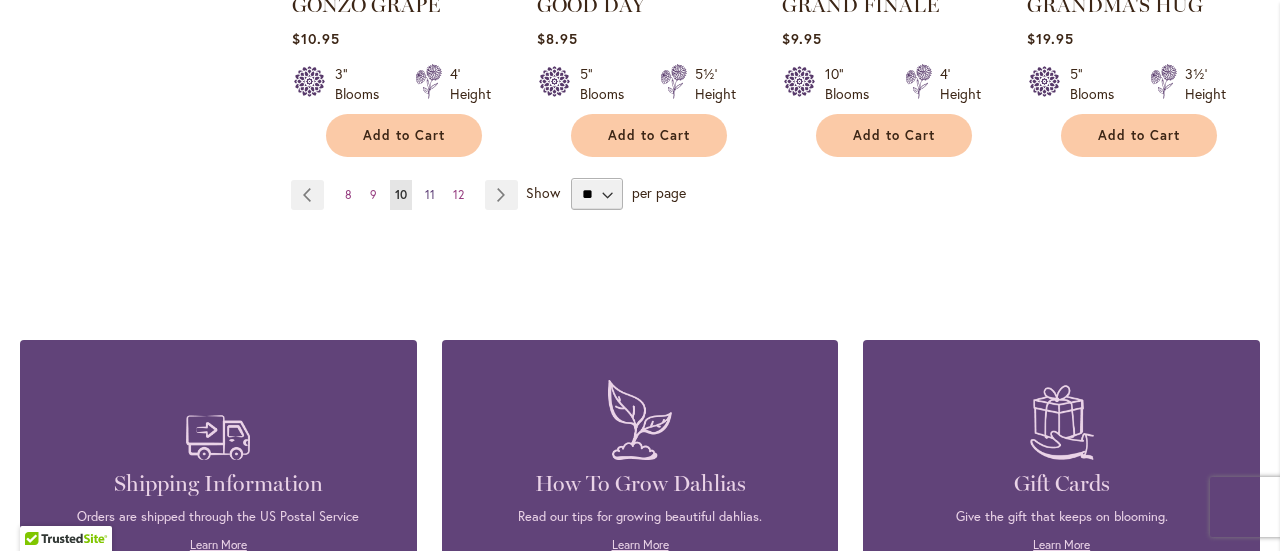 click on "11" at bounding box center (430, 194) 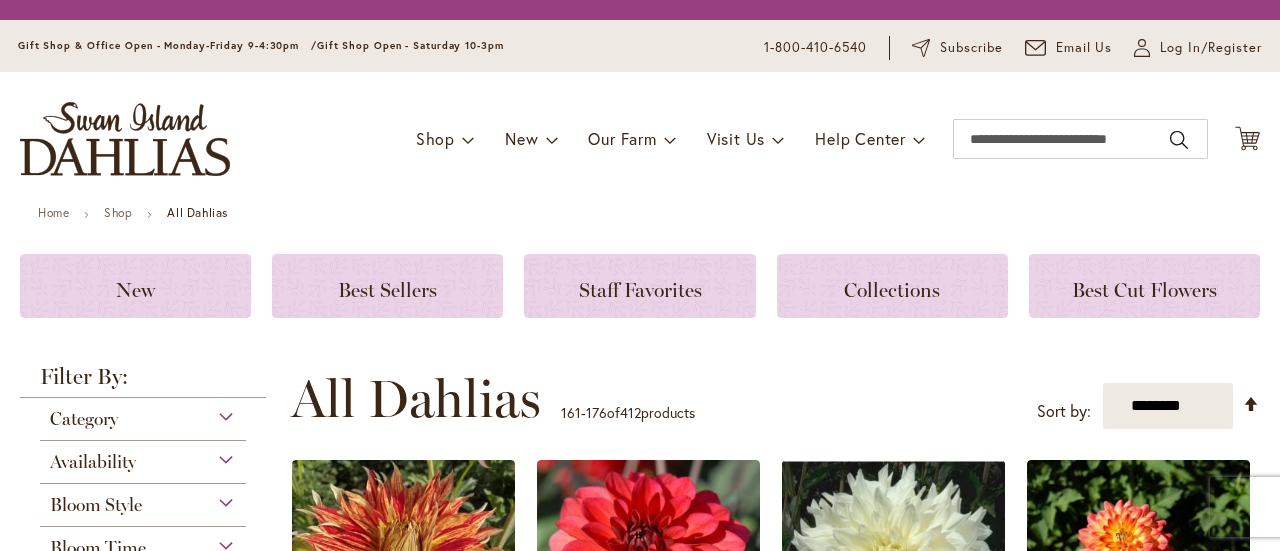 scroll, scrollTop: 0, scrollLeft: 0, axis: both 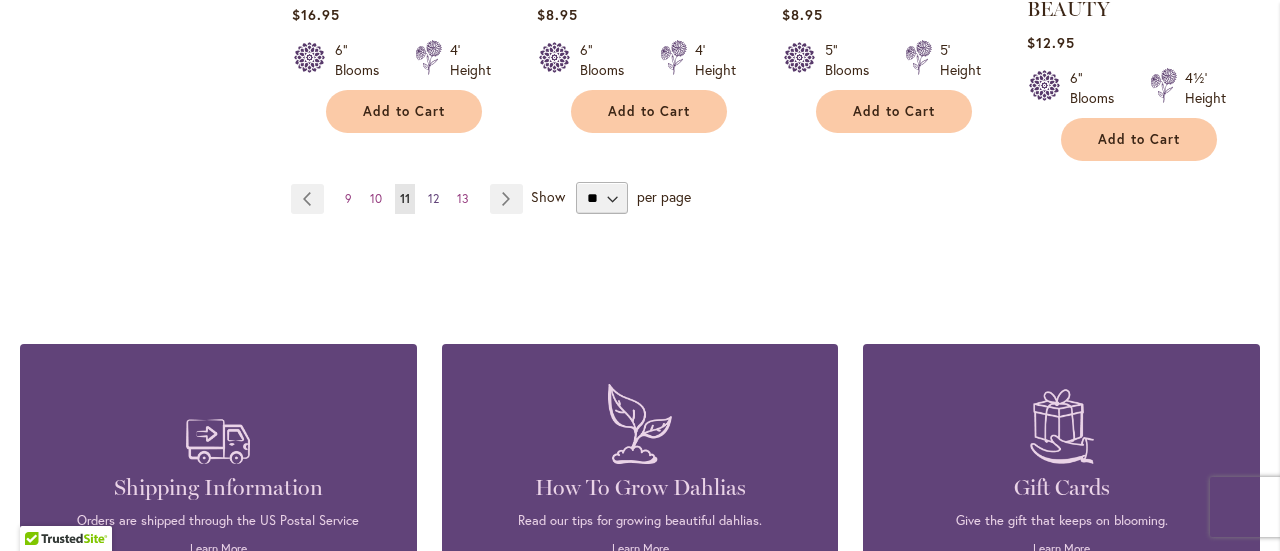 click on "12" at bounding box center [433, 198] 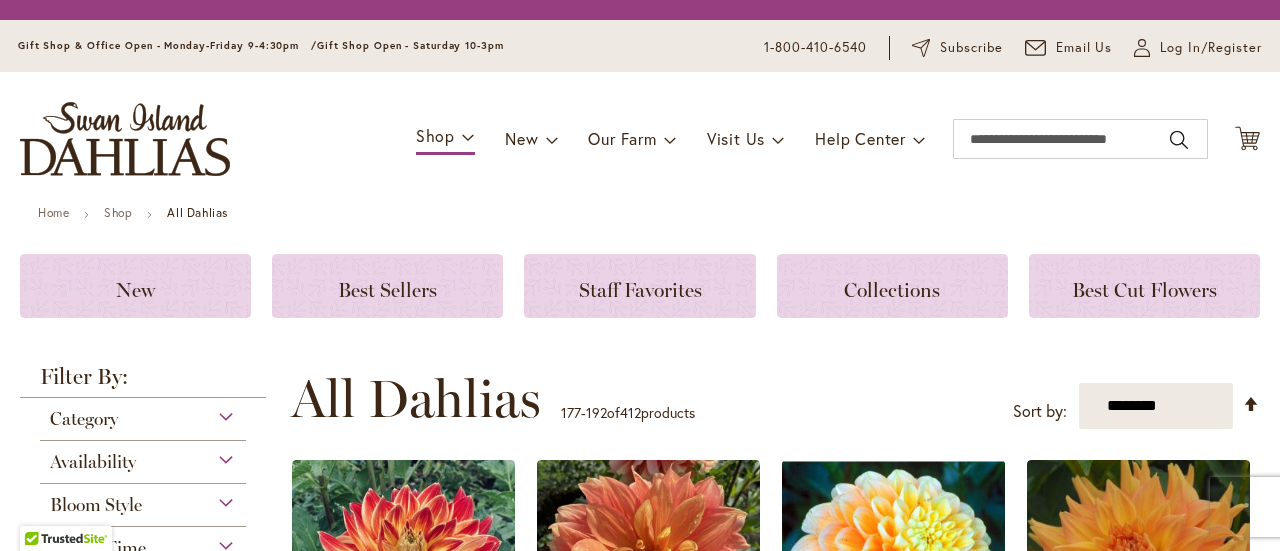scroll, scrollTop: 0, scrollLeft: 0, axis: both 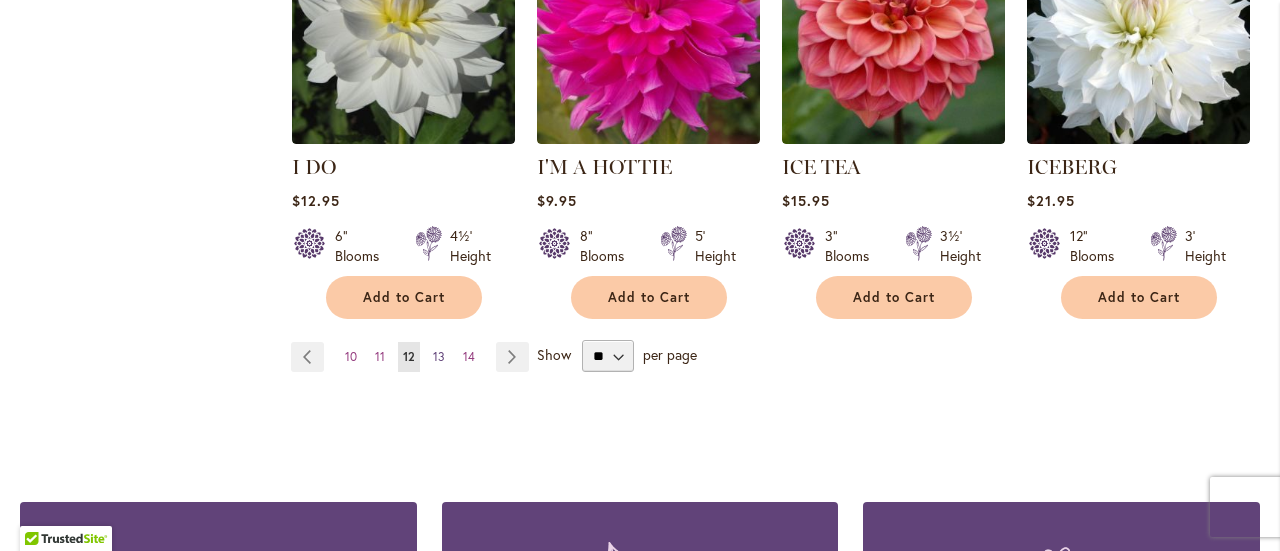 click on "13" at bounding box center [439, 356] 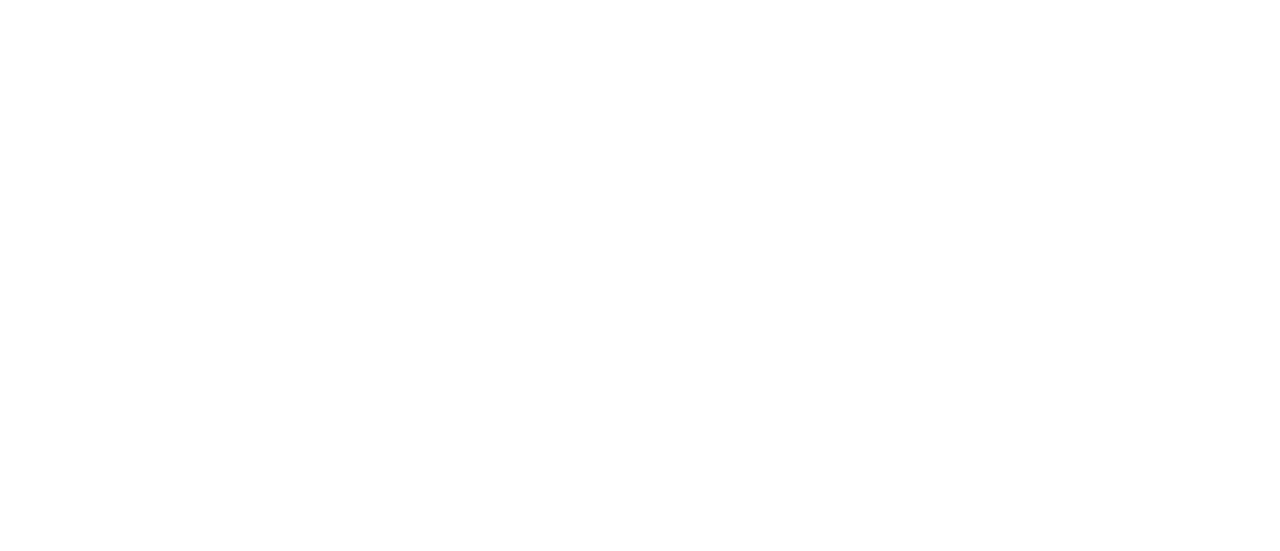 scroll, scrollTop: 0, scrollLeft: 0, axis: both 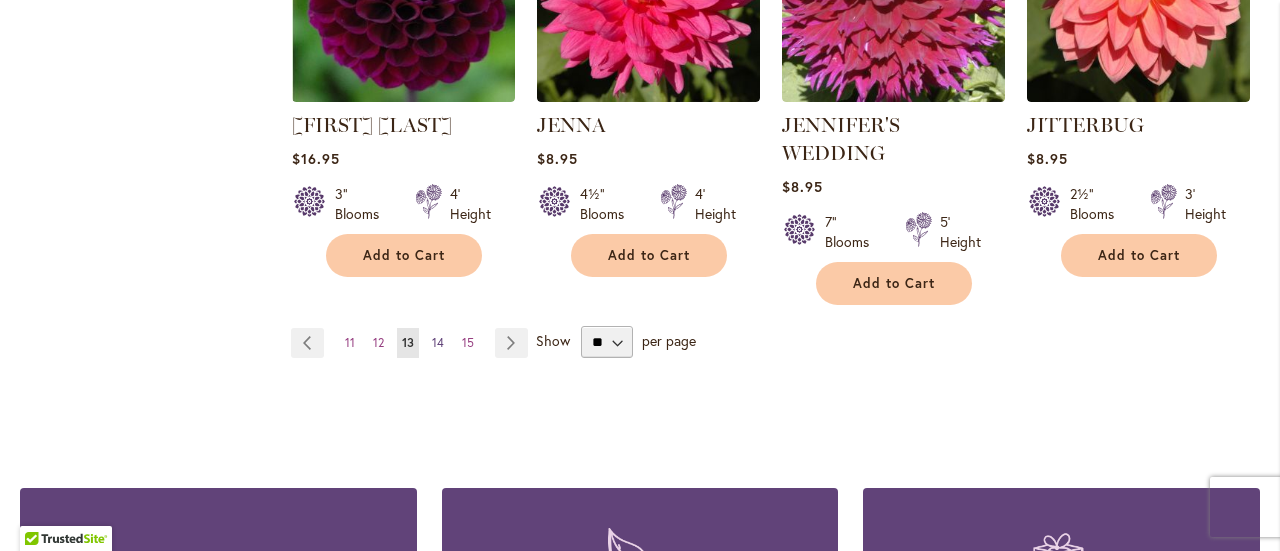 click on "14" at bounding box center [438, 342] 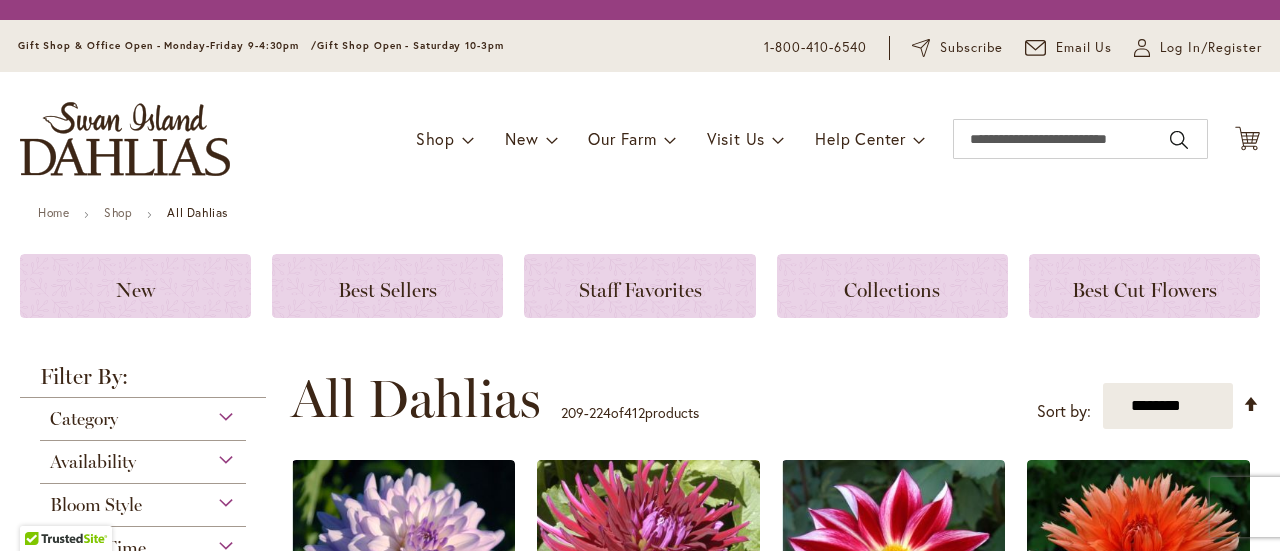 scroll, scrollTop: 0, scrollLeft: 0, axis: both 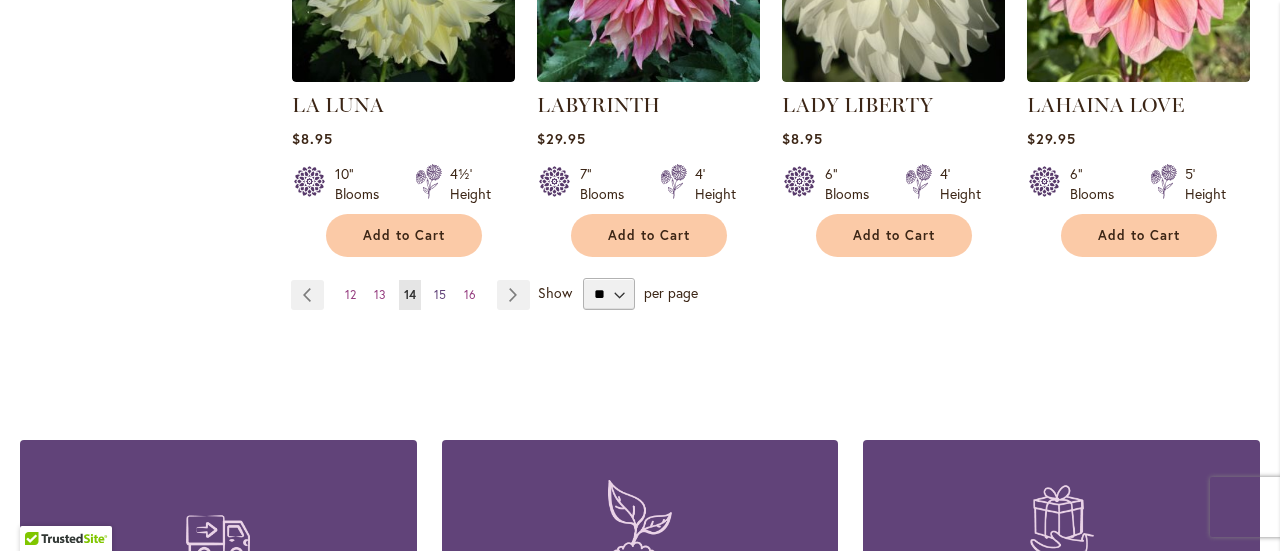 click on "15" at bounding box center (440, 294) 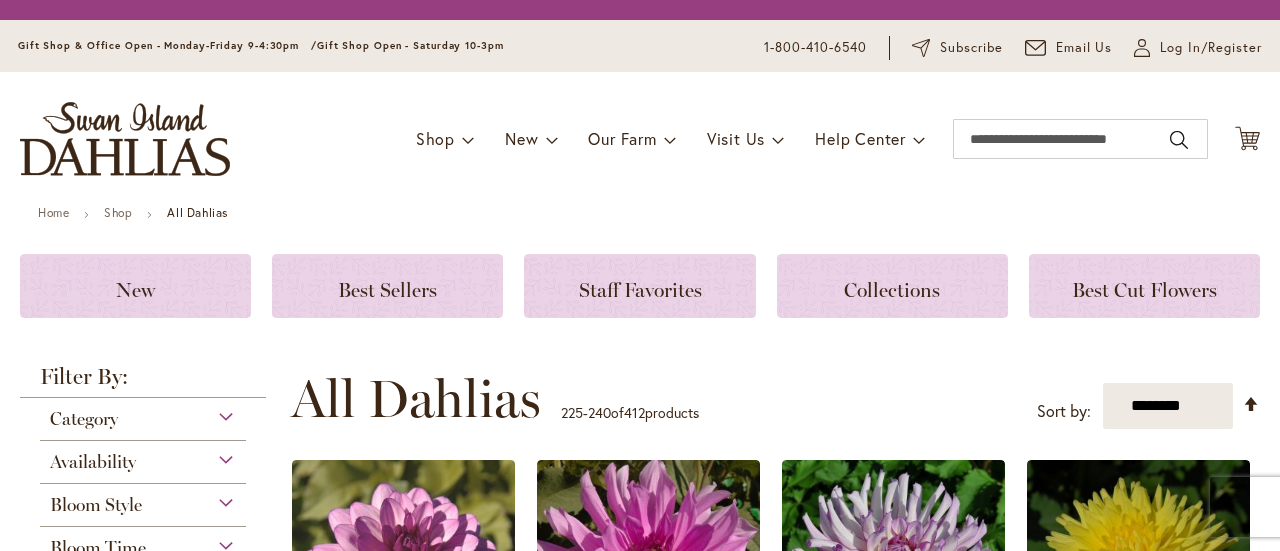 scroll, scrollTop: 0, scrollLeft: 0, axis: both 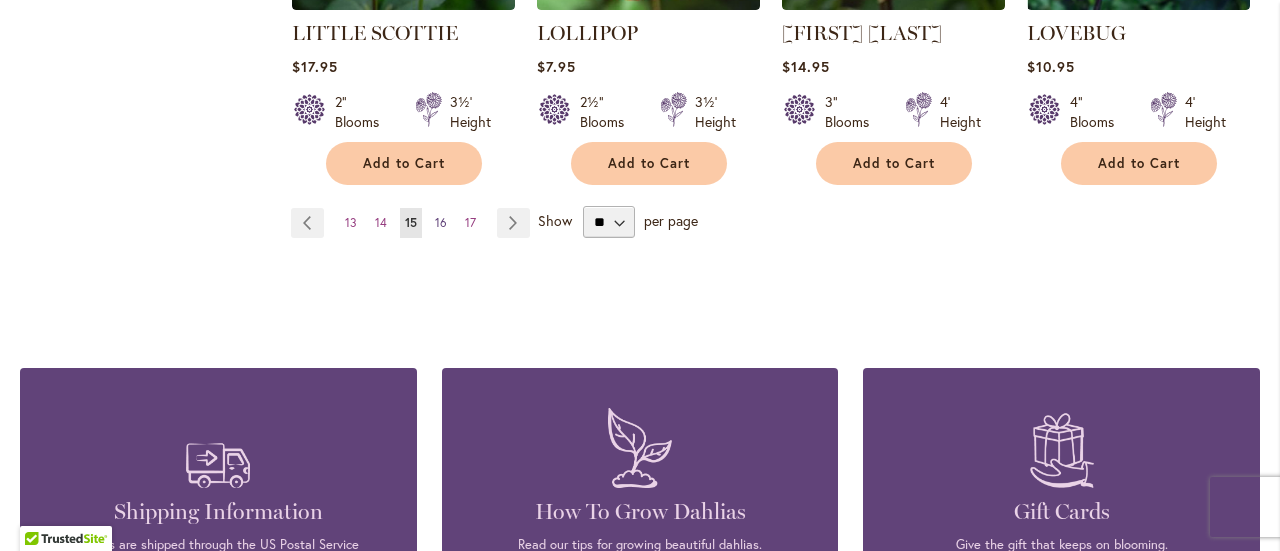 click on "16" at bounding box center [441, 222] 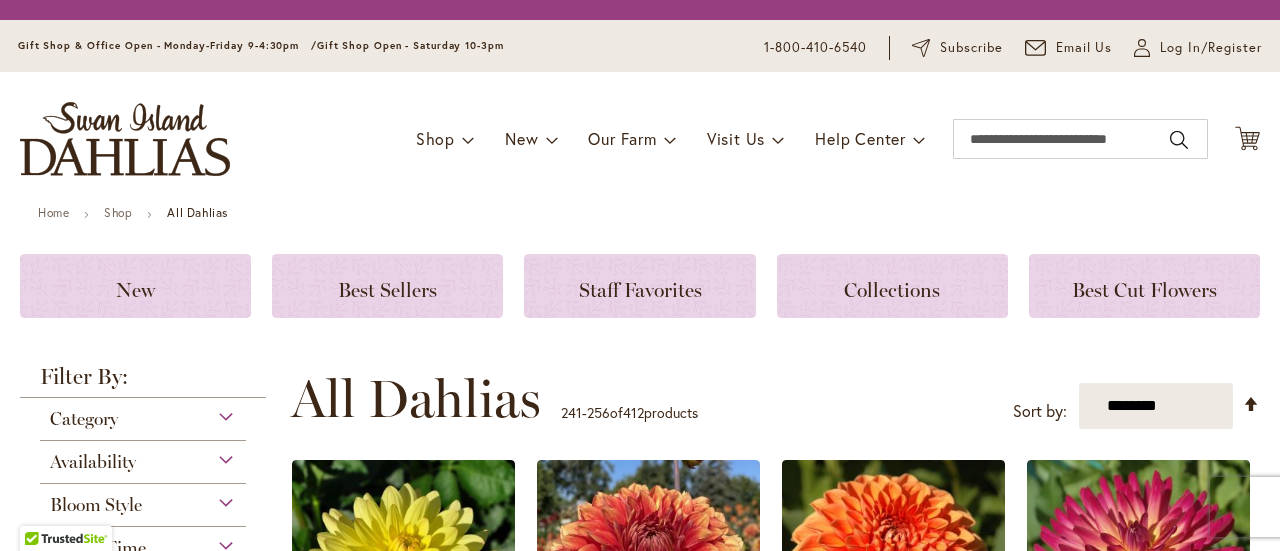 scroll, scrollTop: 0, scrollLeft: 0, axis: both 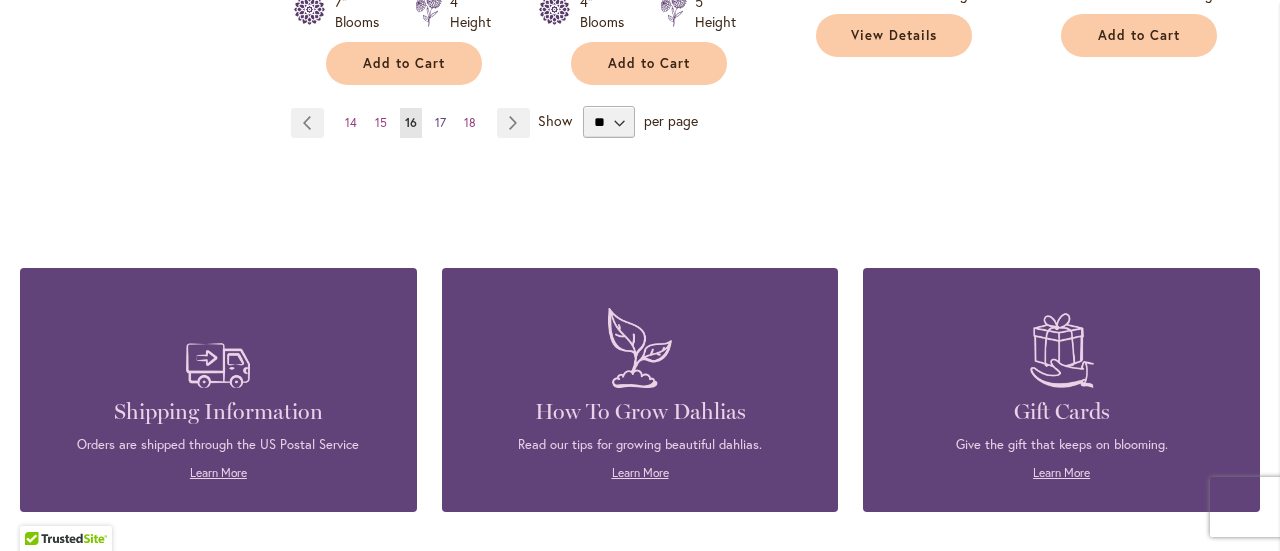 click on "17" at bounding box center (440, 122) 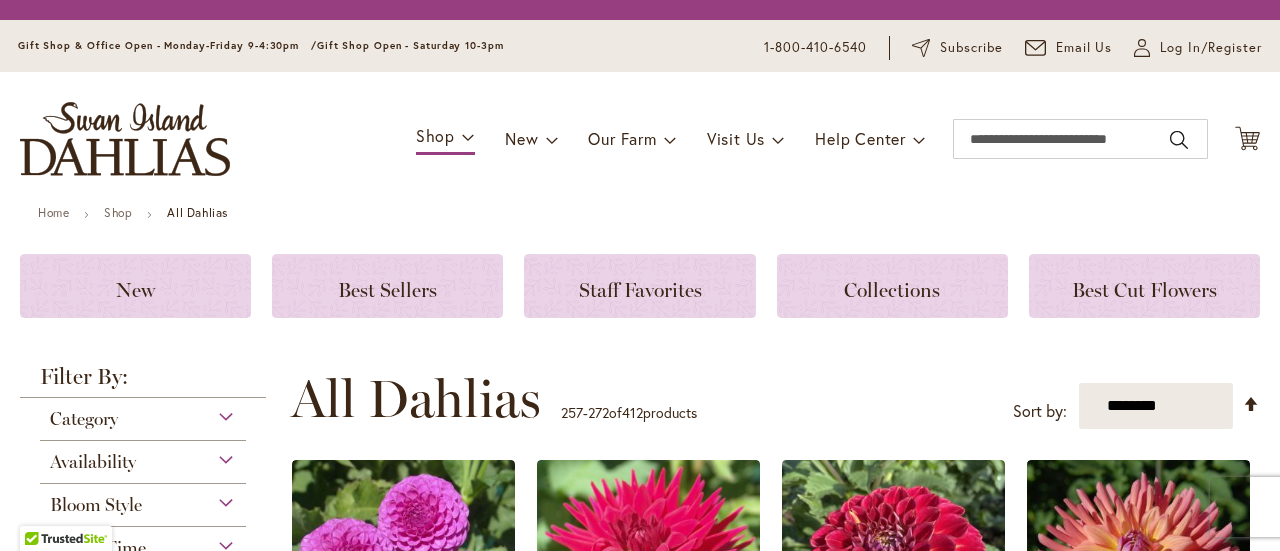 scroll, scrollTop: 0, scrollLeft: 0, axis: both 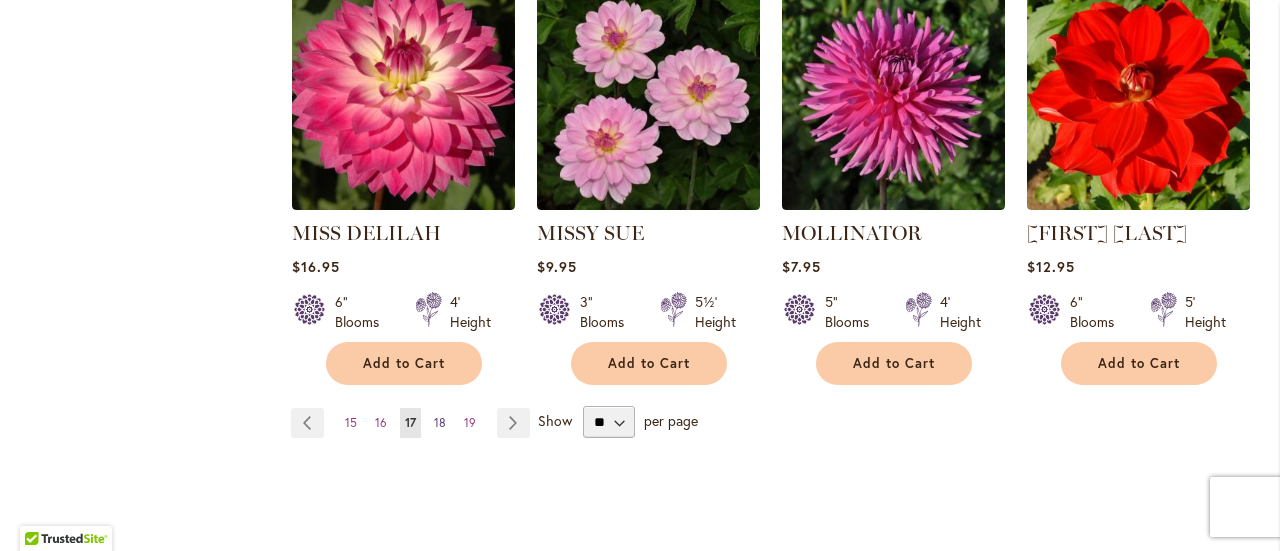 click on "18" at bounding box center (440, 422) 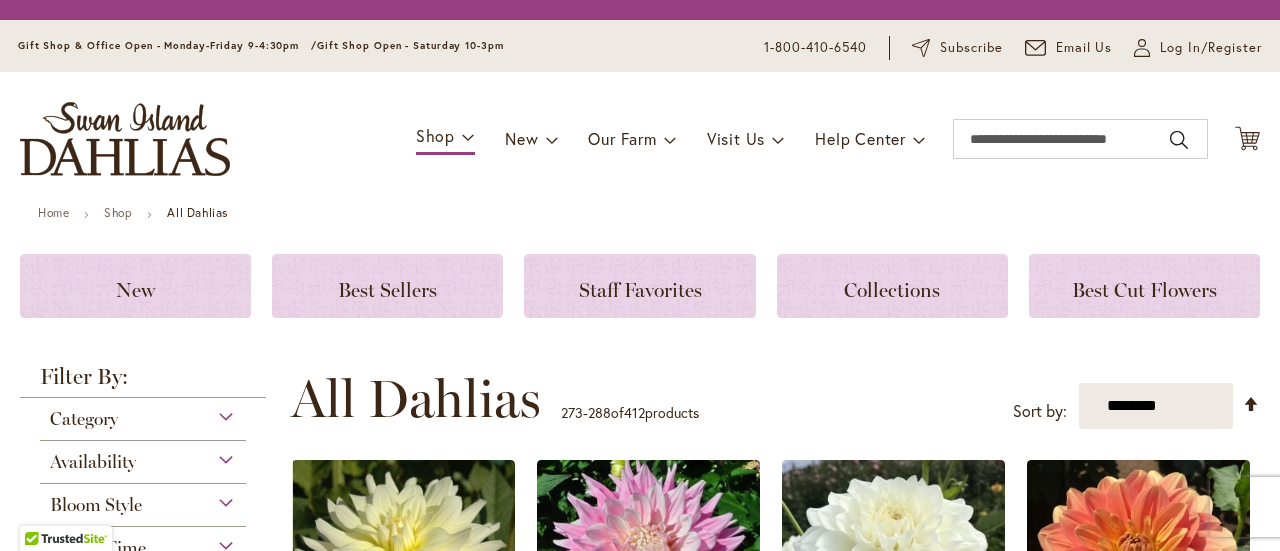 scroll, scrollTop: 0, scrollLeft: 0, axis: both 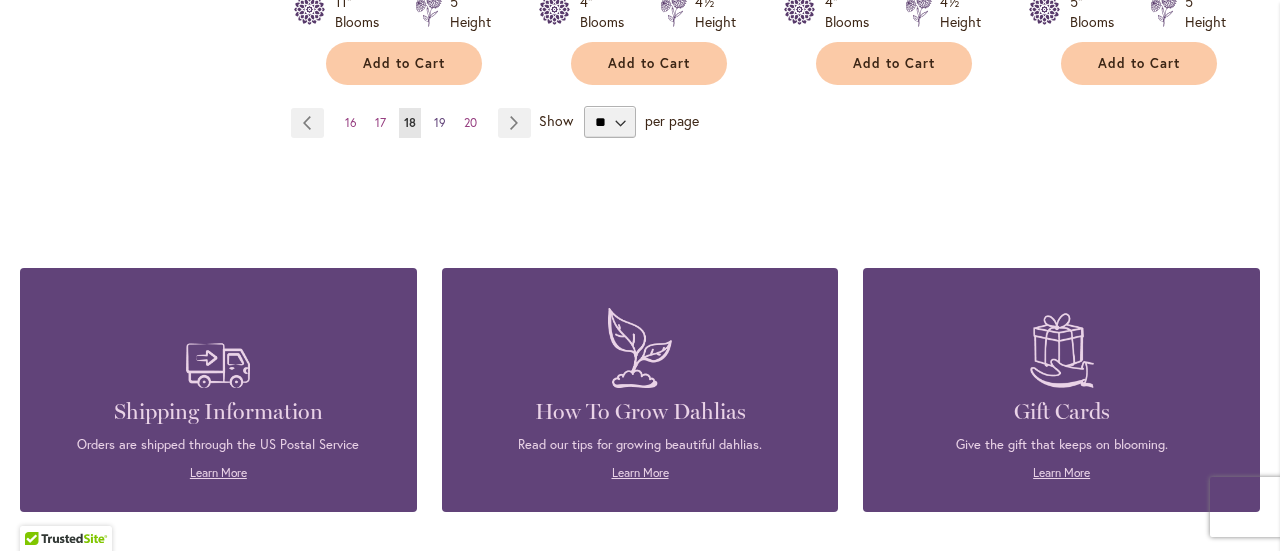 click on "19" at bounding box center (440, 122) 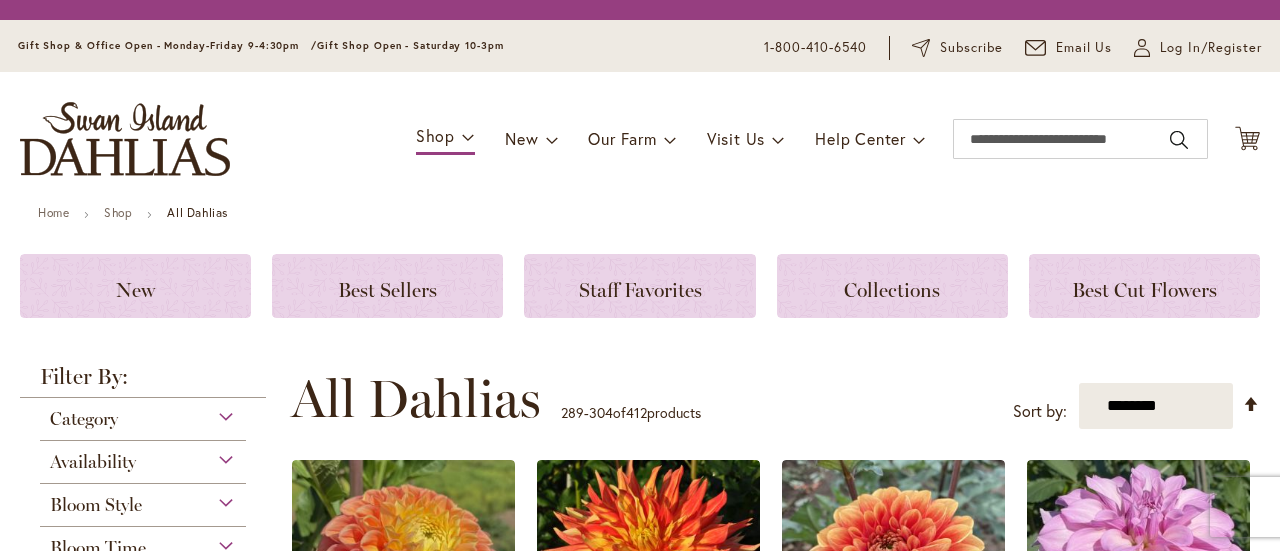 scroll, scrollTop: 0, scrollLeft: 0, axis: both 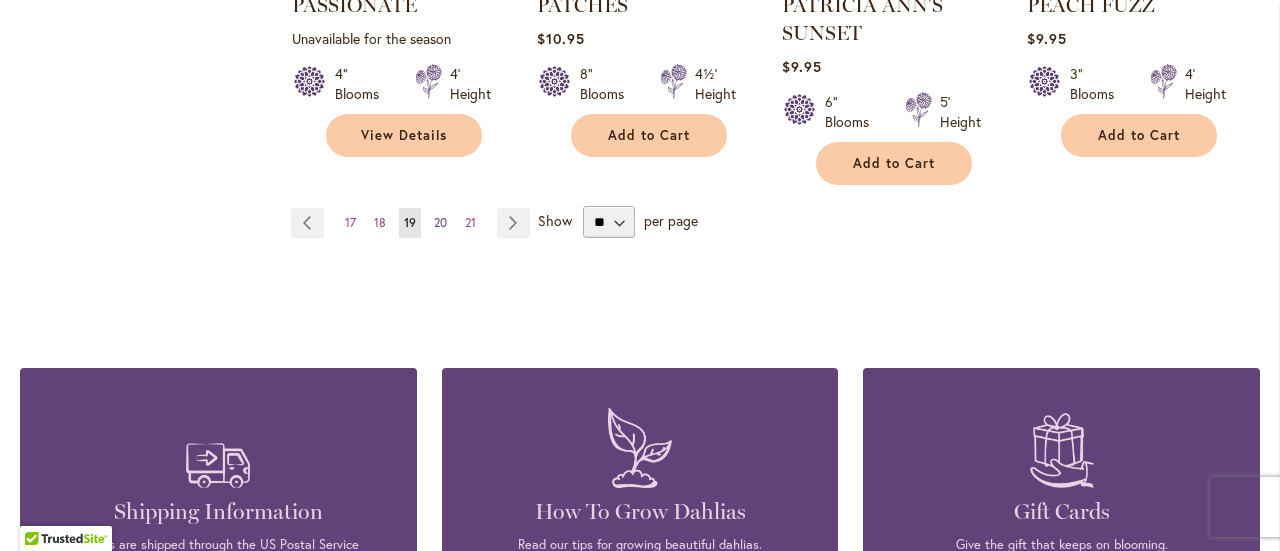 click on "20" at bounding box center (440, 222) 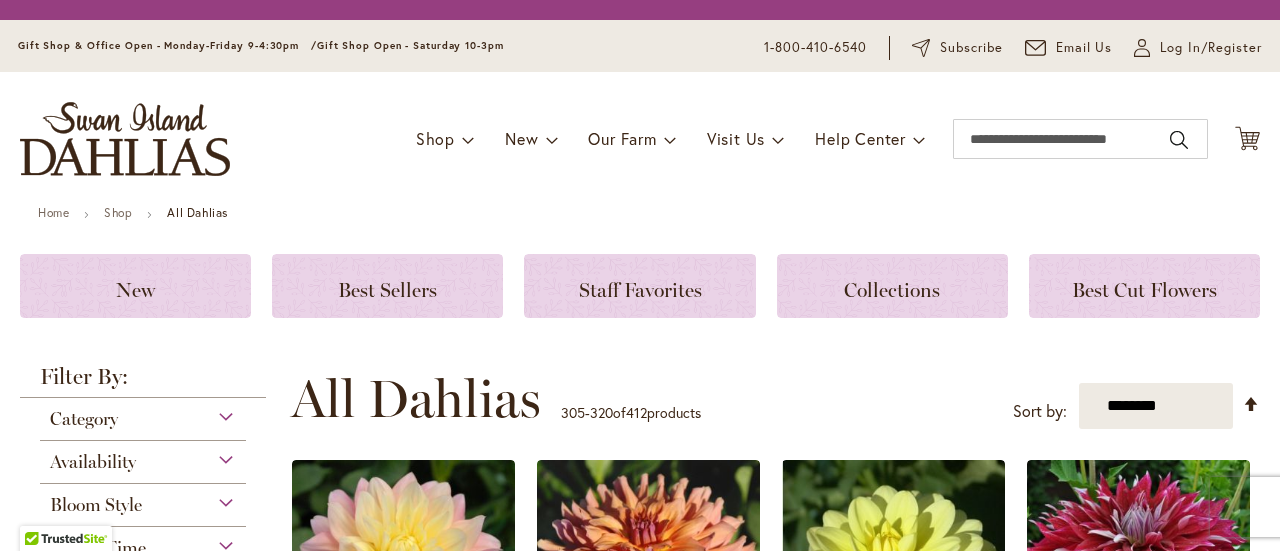 scroll, scrollTop: 0, scrollLeft: 0, axis: both 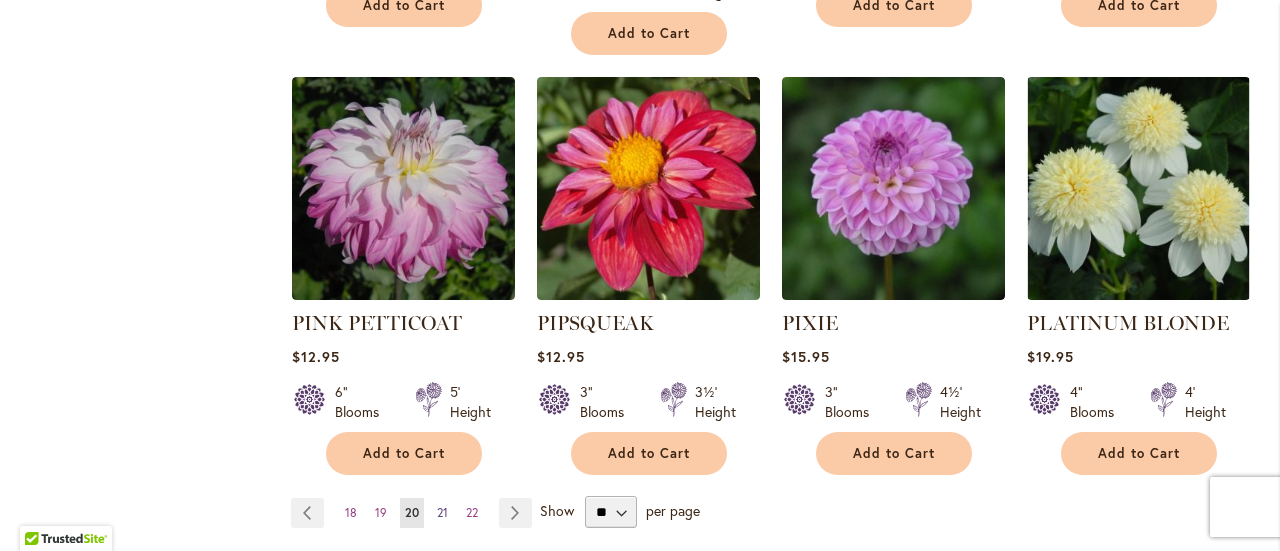 click on "21" at bounding box center [442, 512] 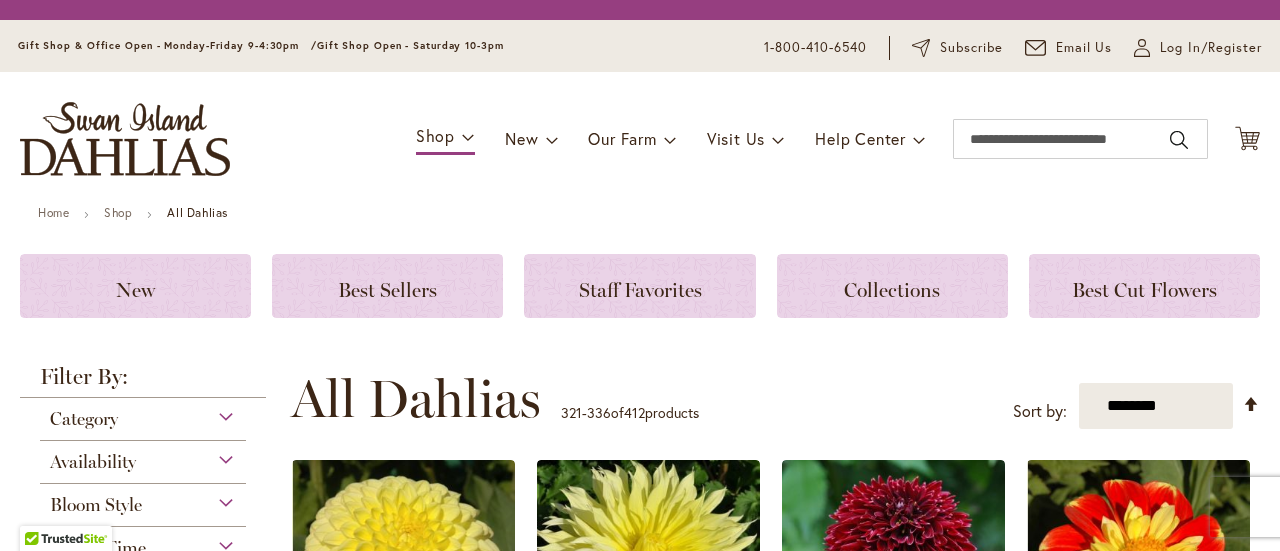 scroll, scrollTop: 0, scrollLeft: 0, axis: both 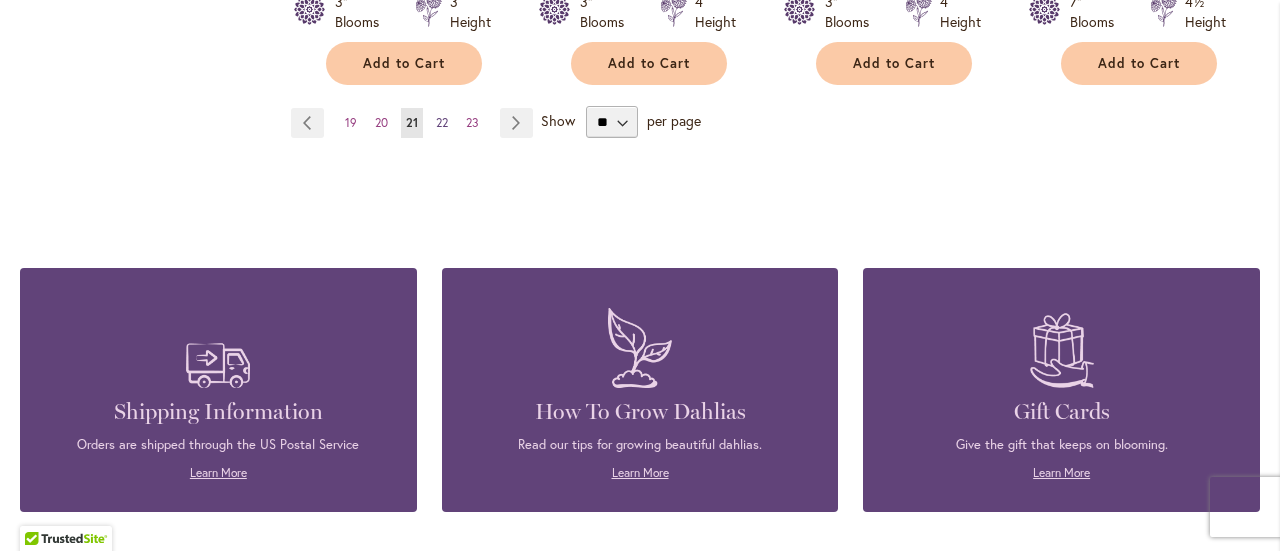 click on "22" at bounding box center [442, 122] 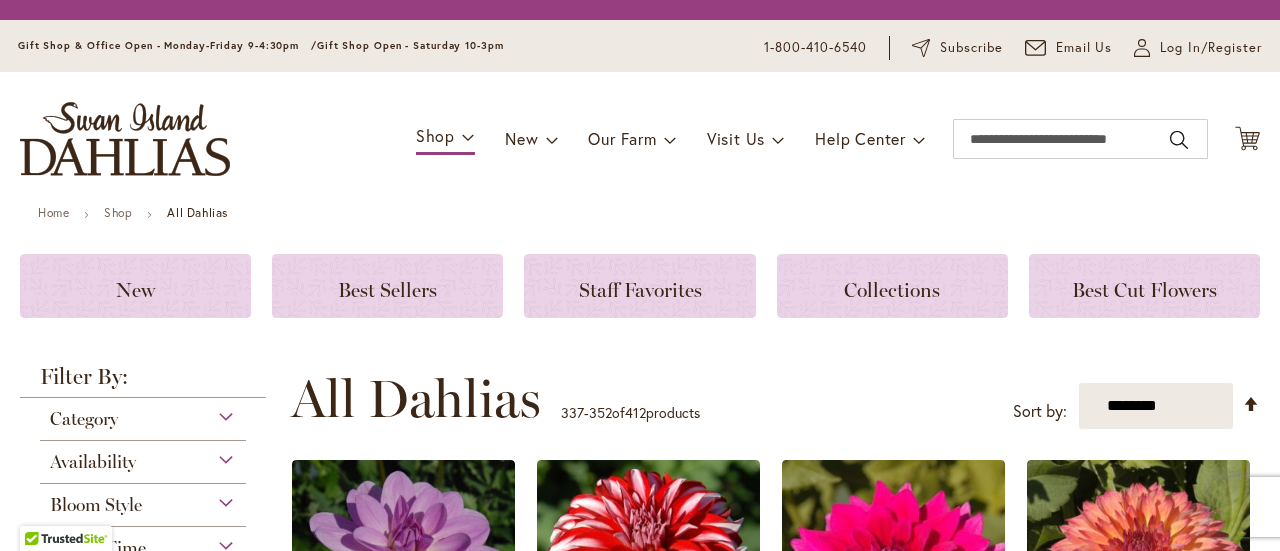 scroll, scrollTop: 0, scrollLeft: 0, axis: both 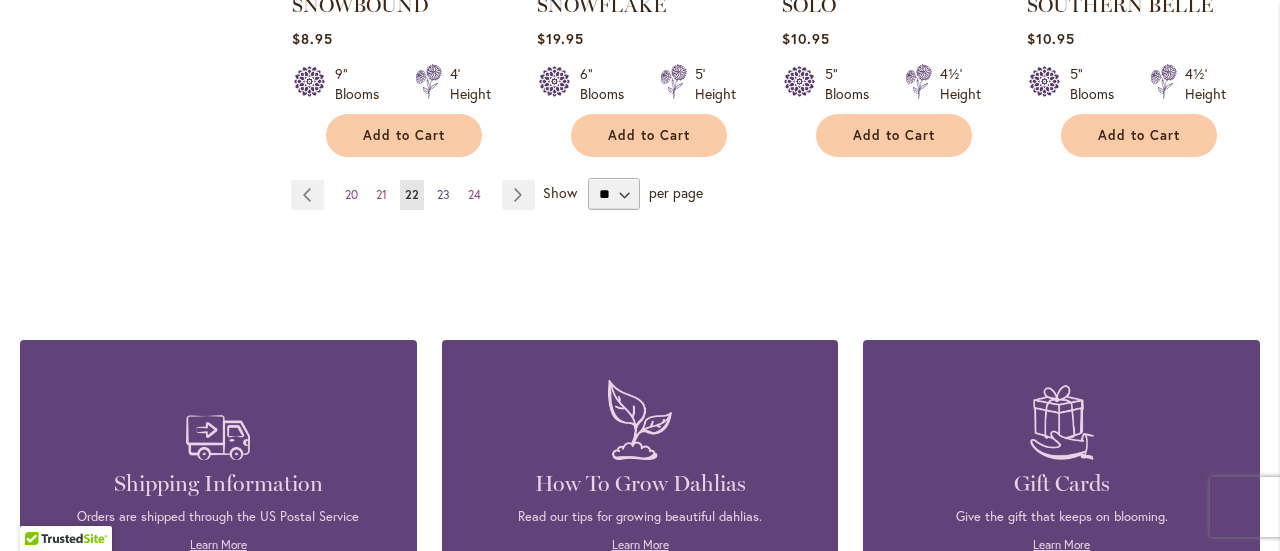 click on "23" at bounding box center [443, 194] 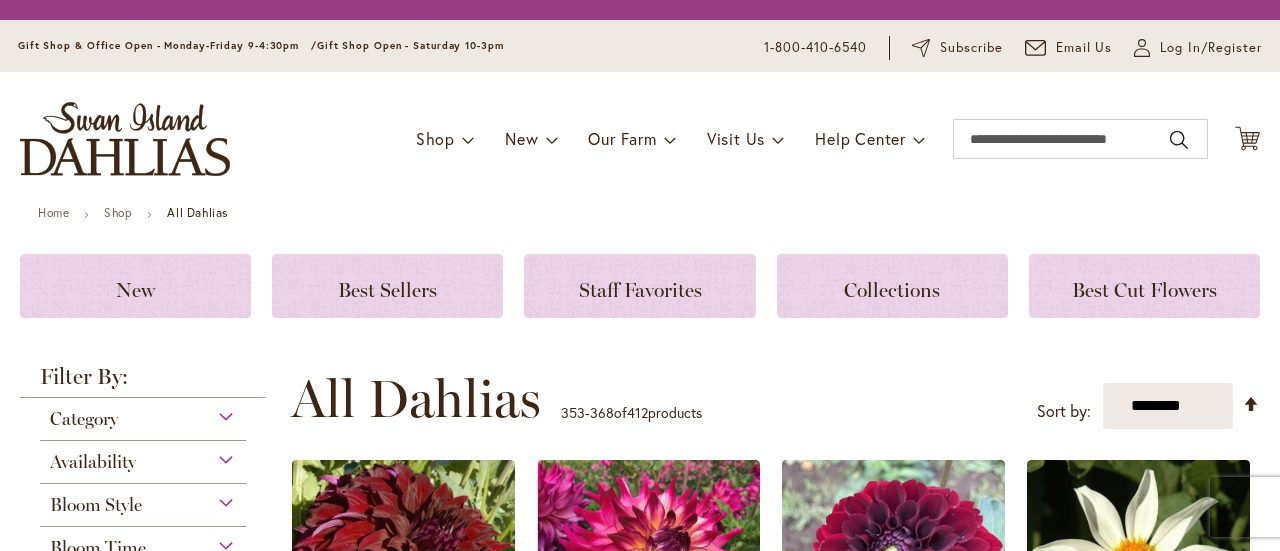 scroll, scrollTop: 0, scrollLeft: 0, axis: both 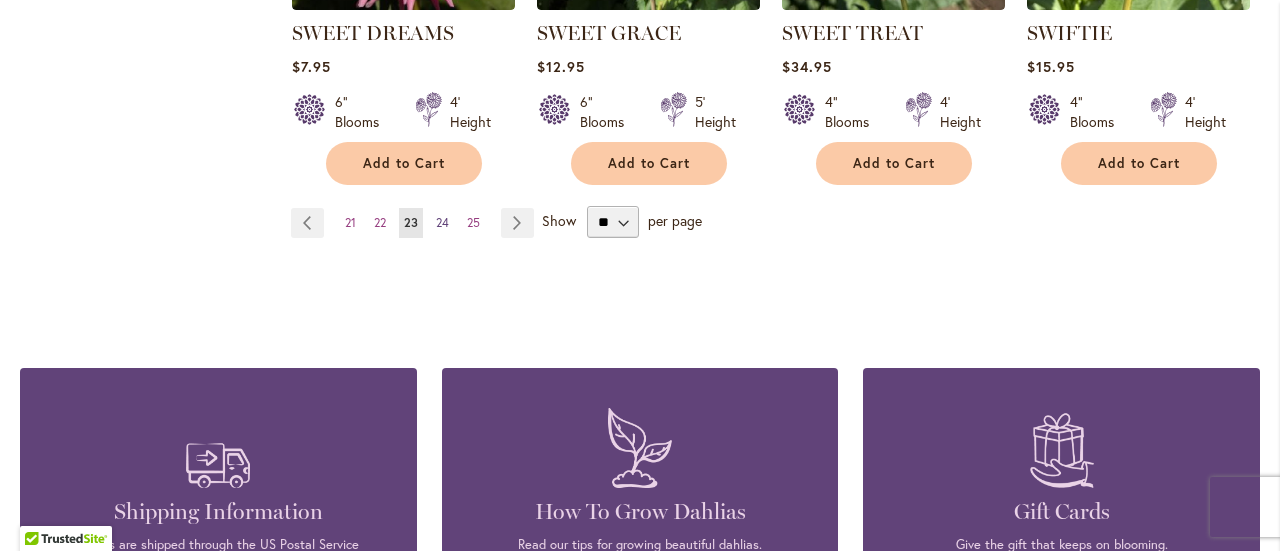 click on "24" at bounding box center [442, 222] 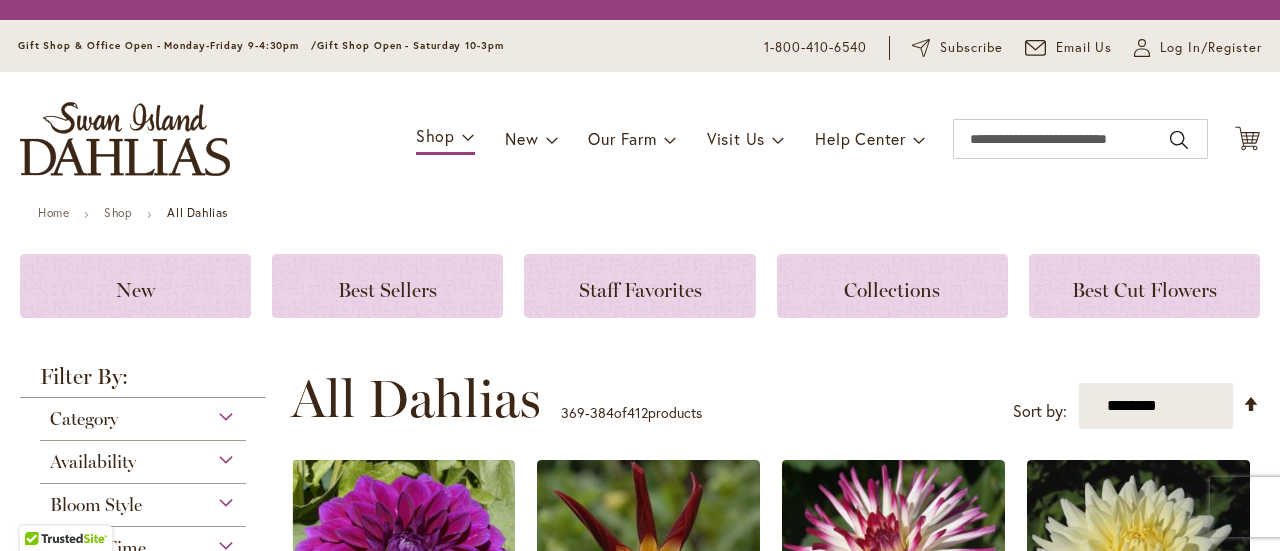 scroll, scrollTop: 0, scrollLeft: 0, axis: both 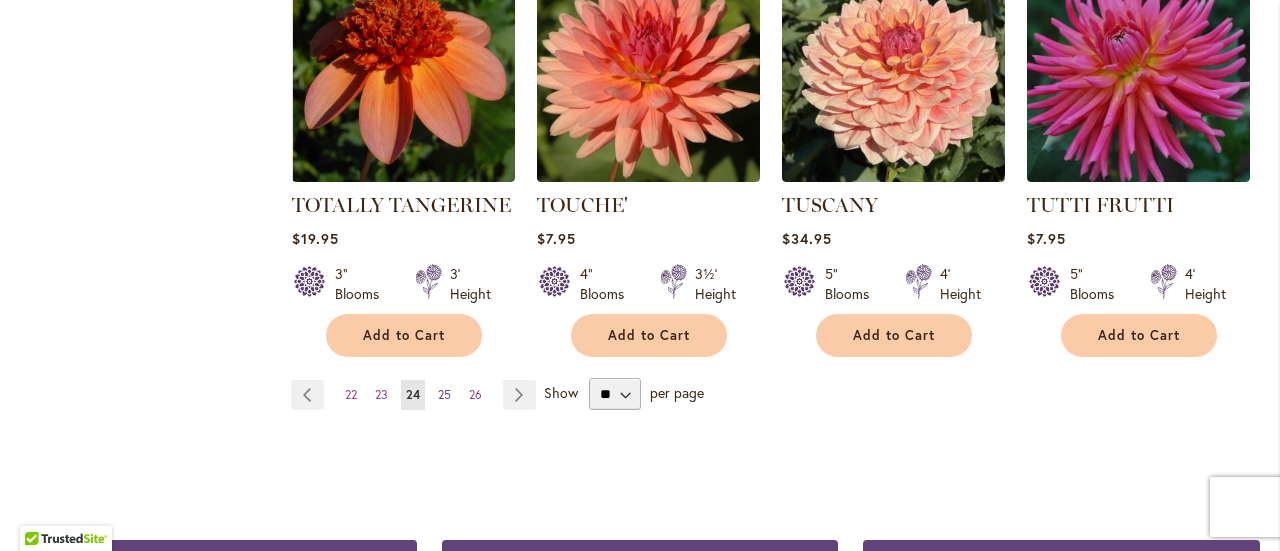 click on "25" at bounding box center (444, 394) 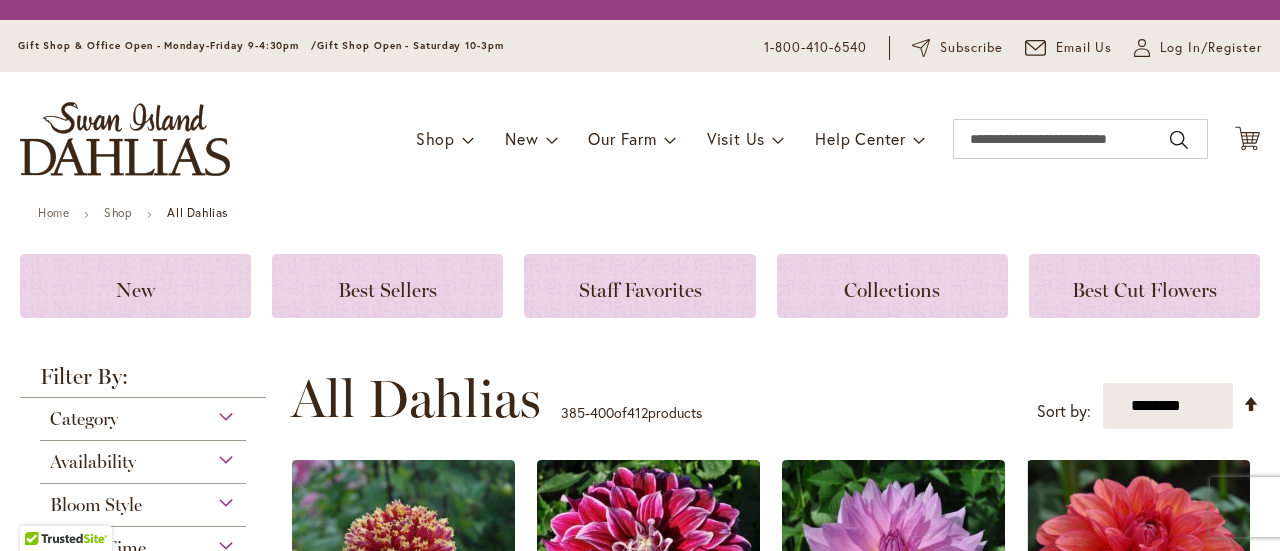 scroll, scrollTop: 0, scrollLeft: 0, axis: both 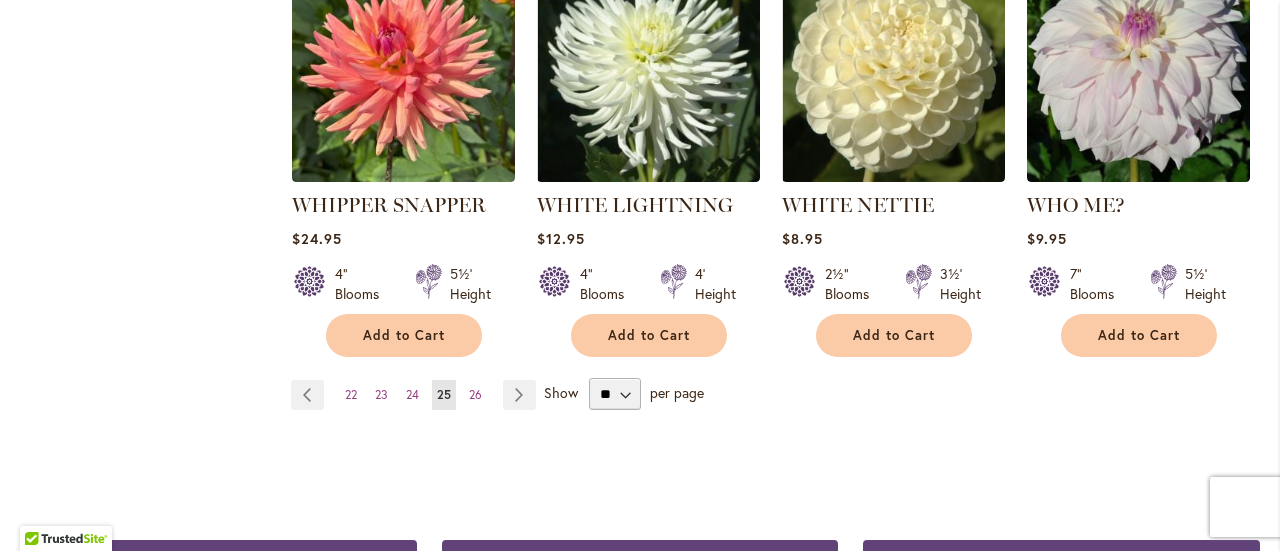 click on "Page
Previous
Page
22
Page
23
Page
24
You're currently reading page
25 Page 26 Page" at bounding box center [417, 395] 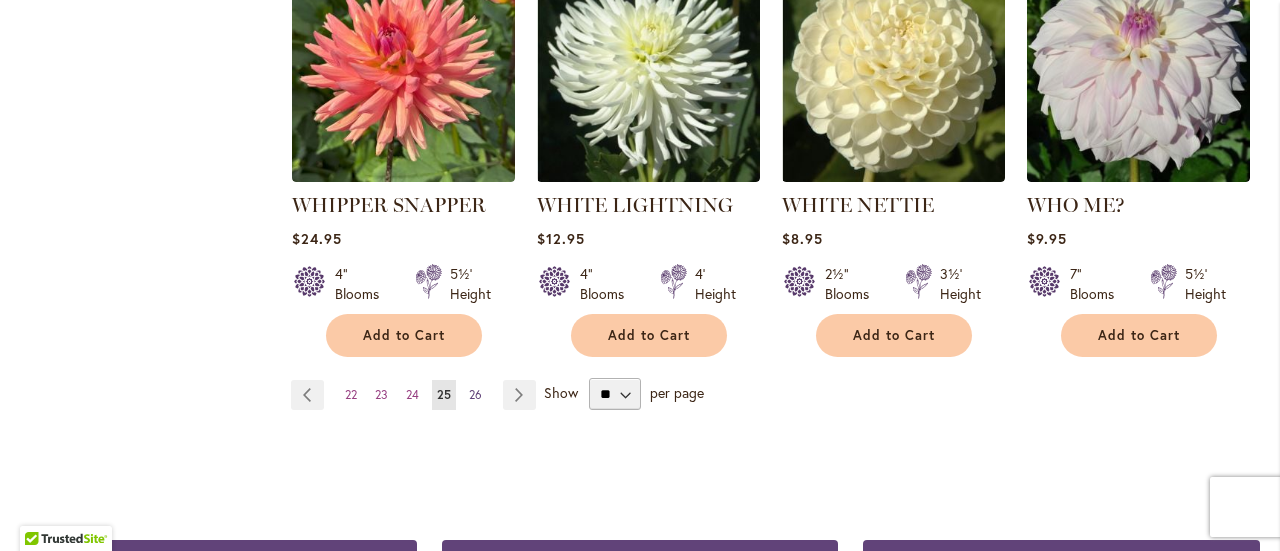 click on "26" at bounding box center (475, 394) 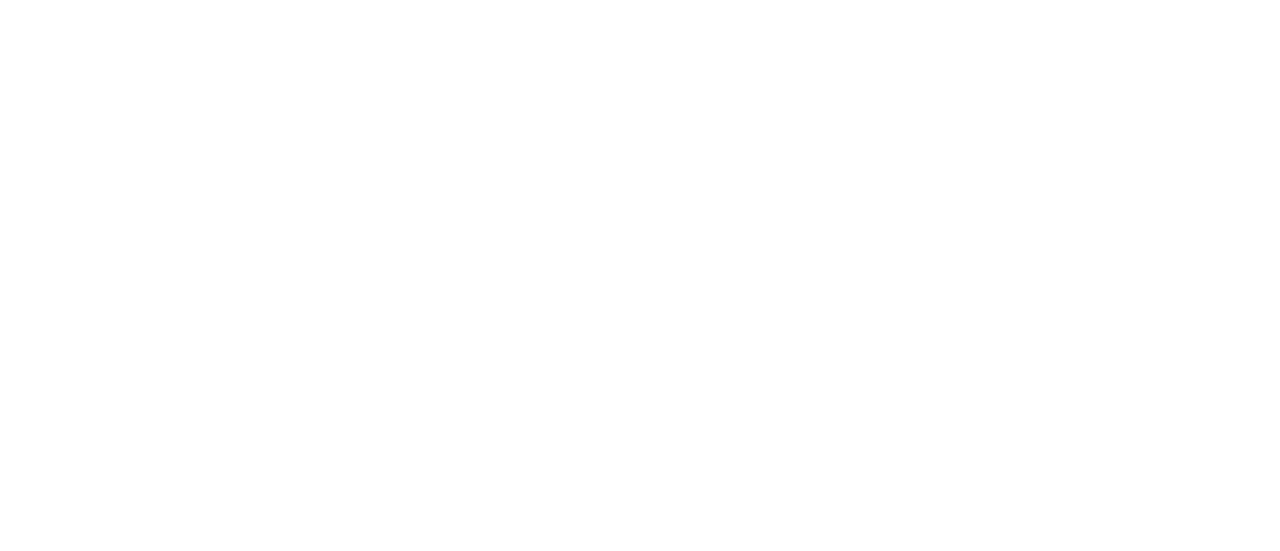 scroll, scrollTop: 0, scrollLeft: 0, axis: both 